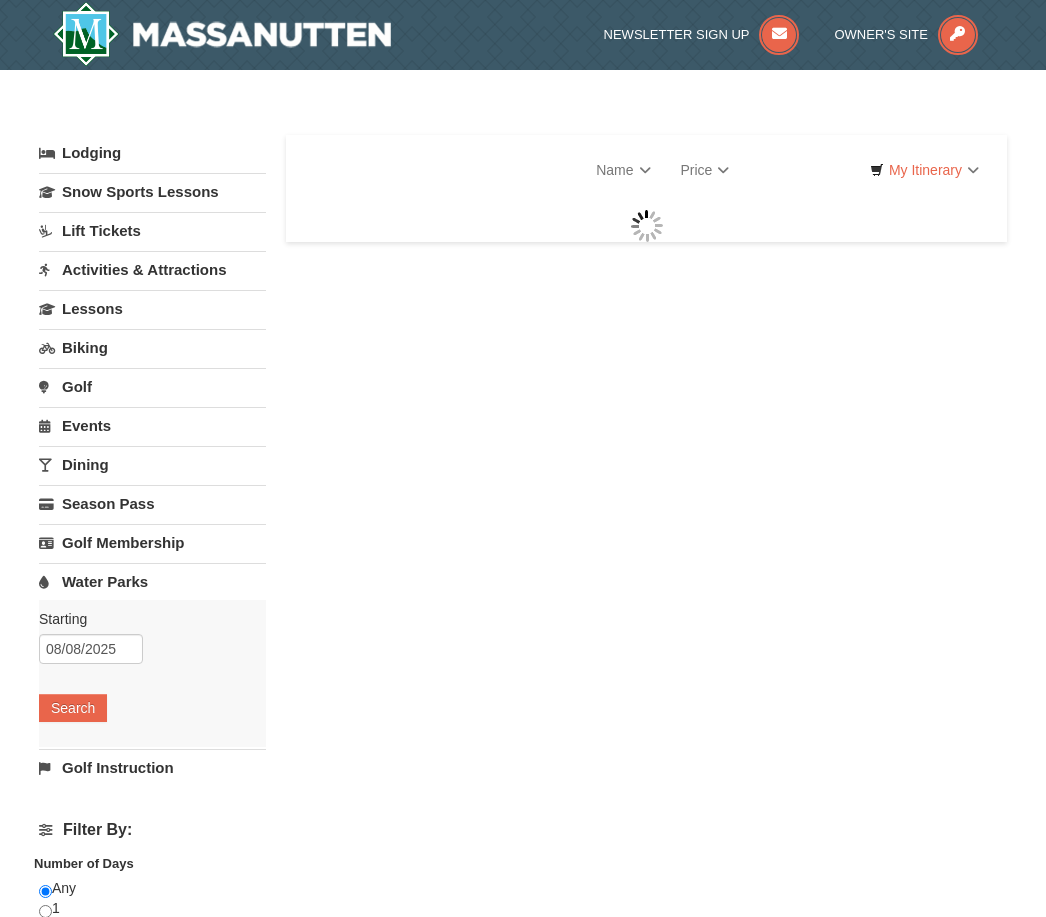 scroll, scrollTop: 0, scrollLeft: 0, axis: both 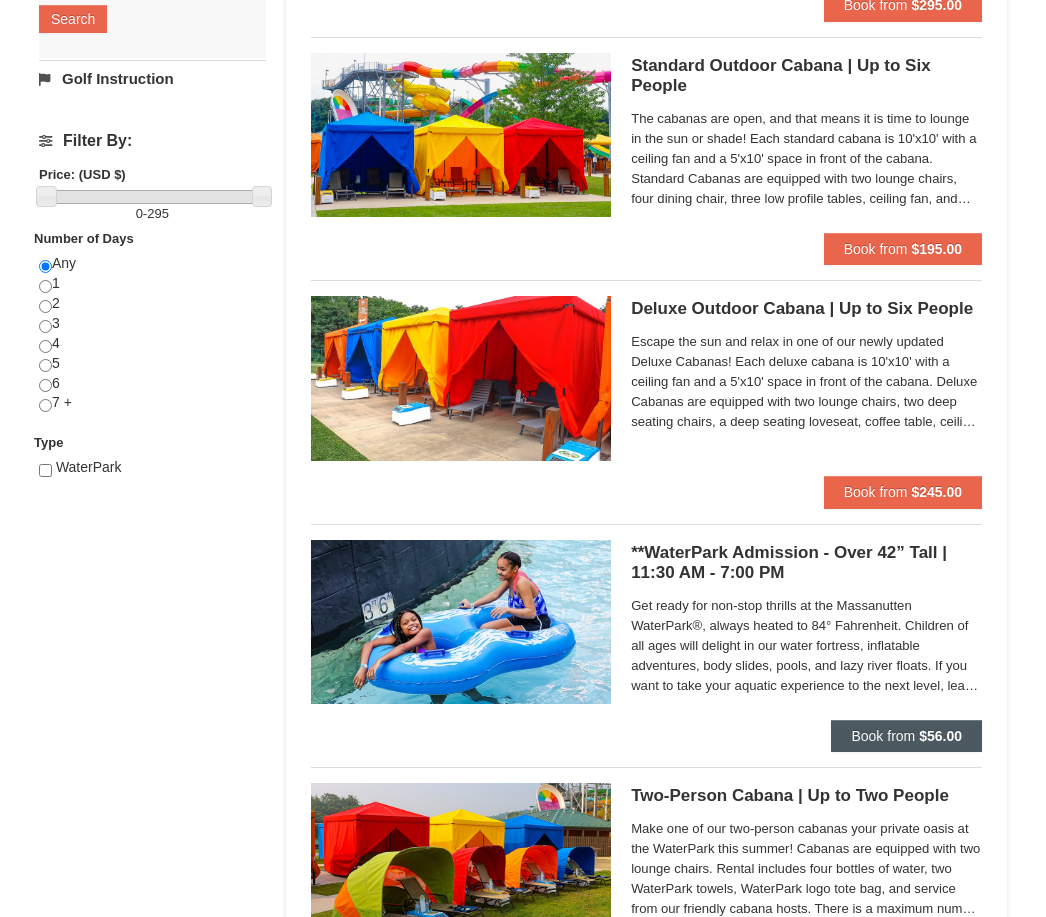 click on "Book from" at bounding box center (883, 736) 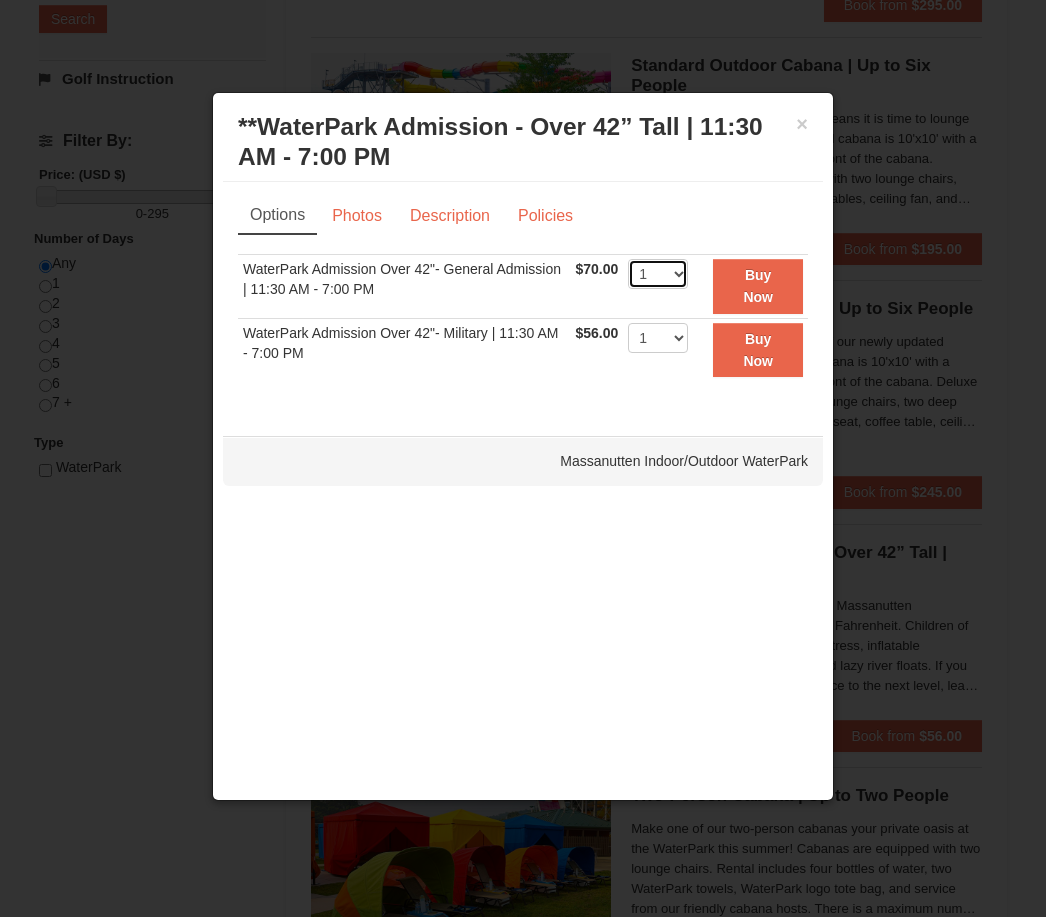 click on "1
2
3
4
5
6
7
8
9
10
11
12
13
14
15
16
17
18
19
20
21 22" at bounding box center [658, 274] 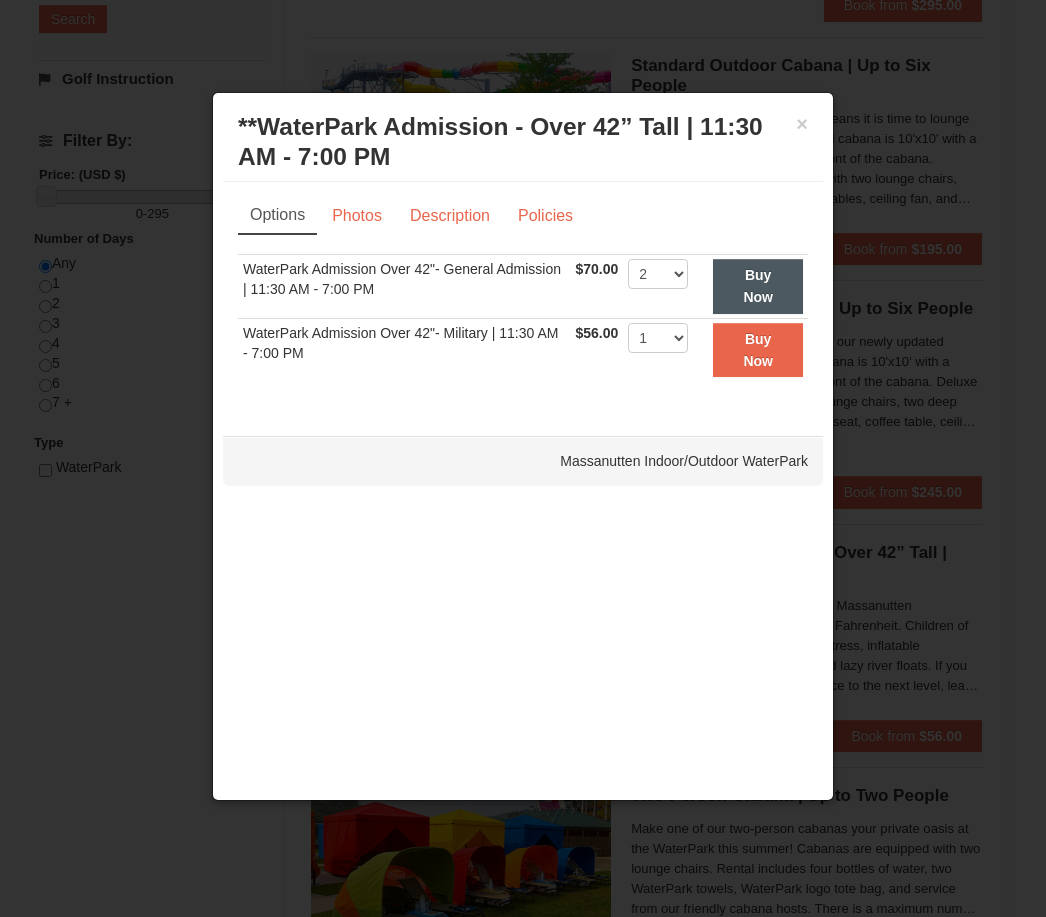 click on "Buy Now" at bounding box center [758, 286] 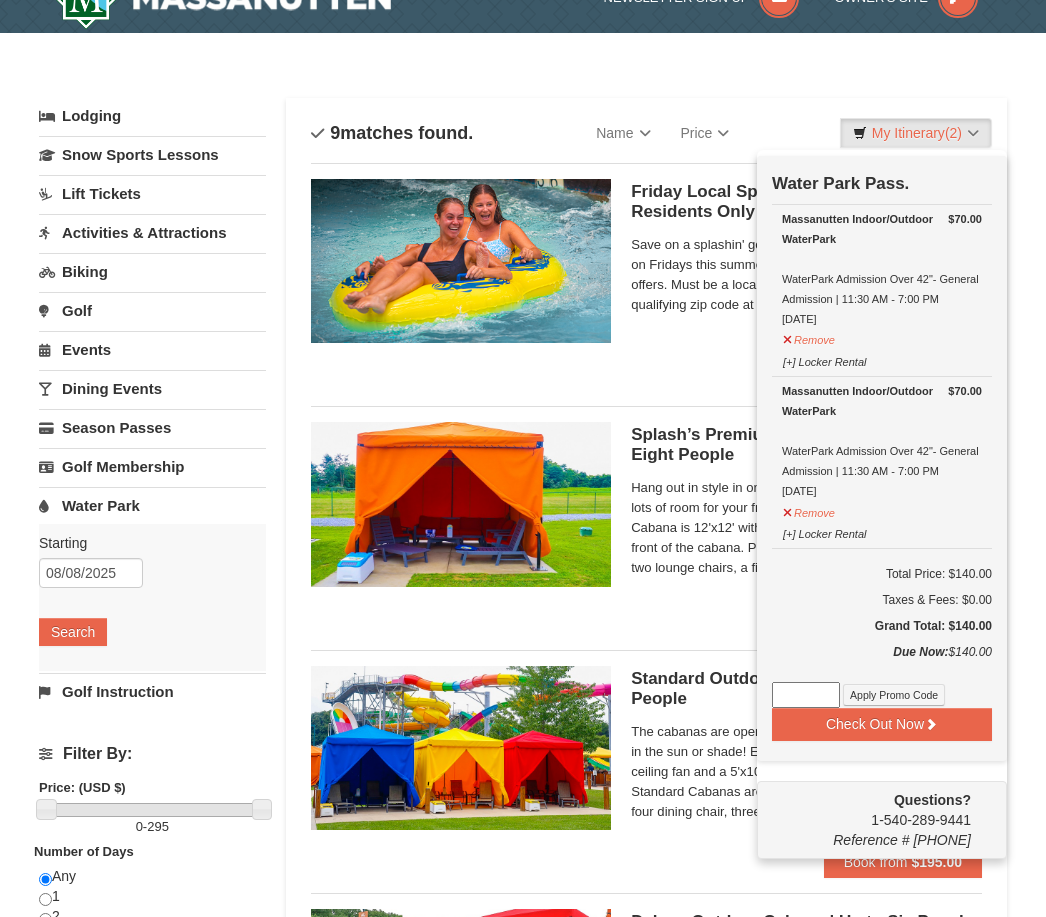 scroll, scrollTop: 39, scrollLeft: 0, axis: vertical 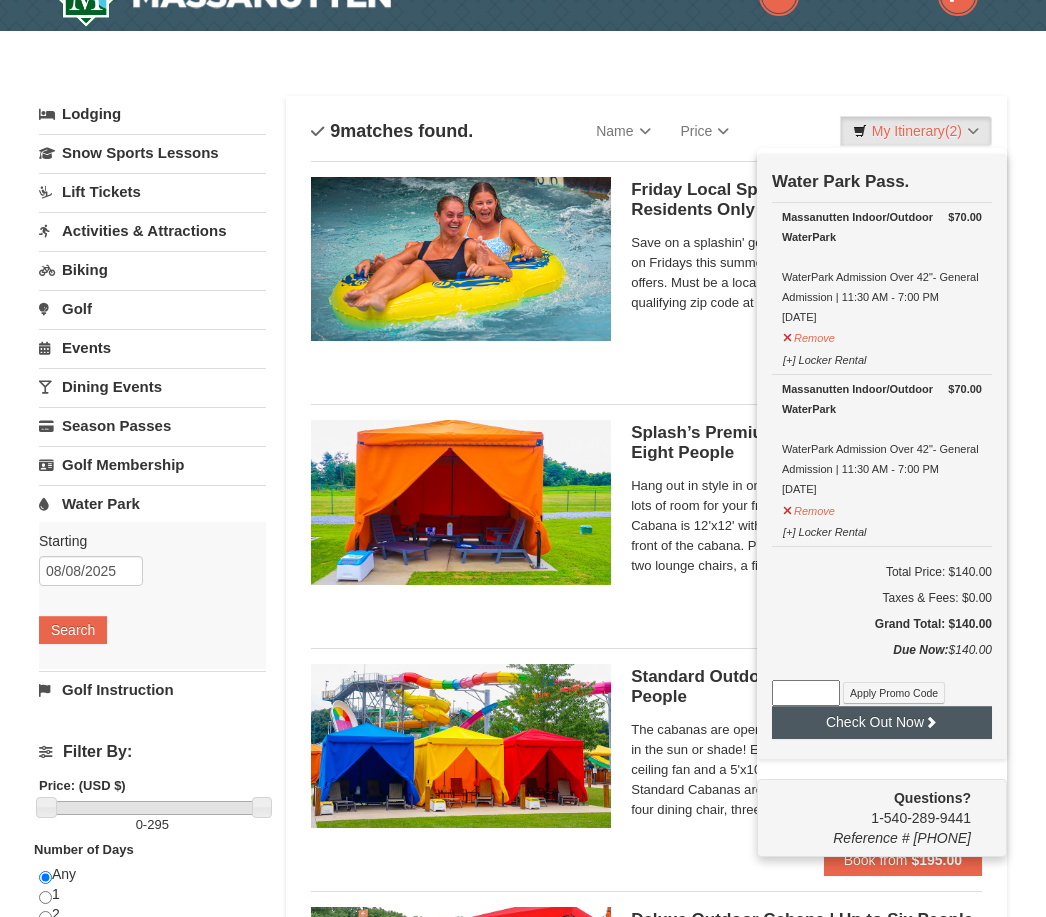 click on "Check Out Now" at bounding box center [882, 722] 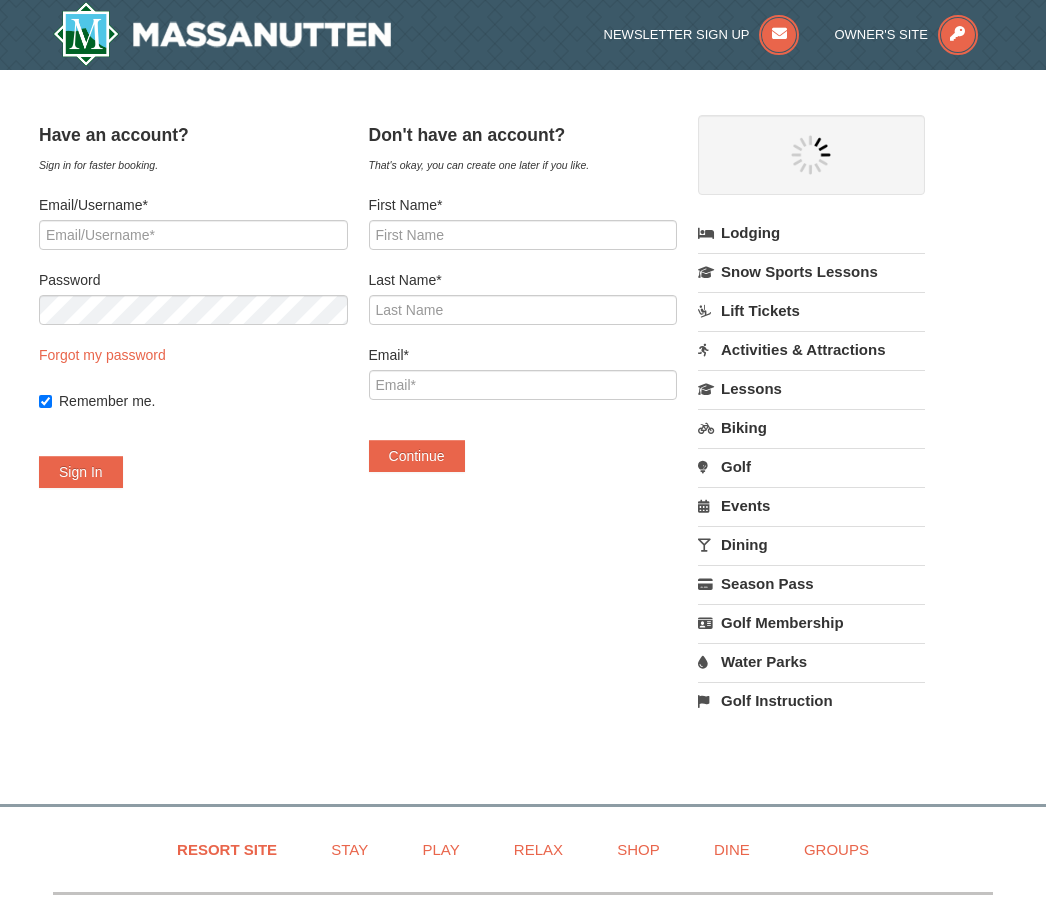 scroll, scrollTop: 0, scrollLeft: 0, axis: both 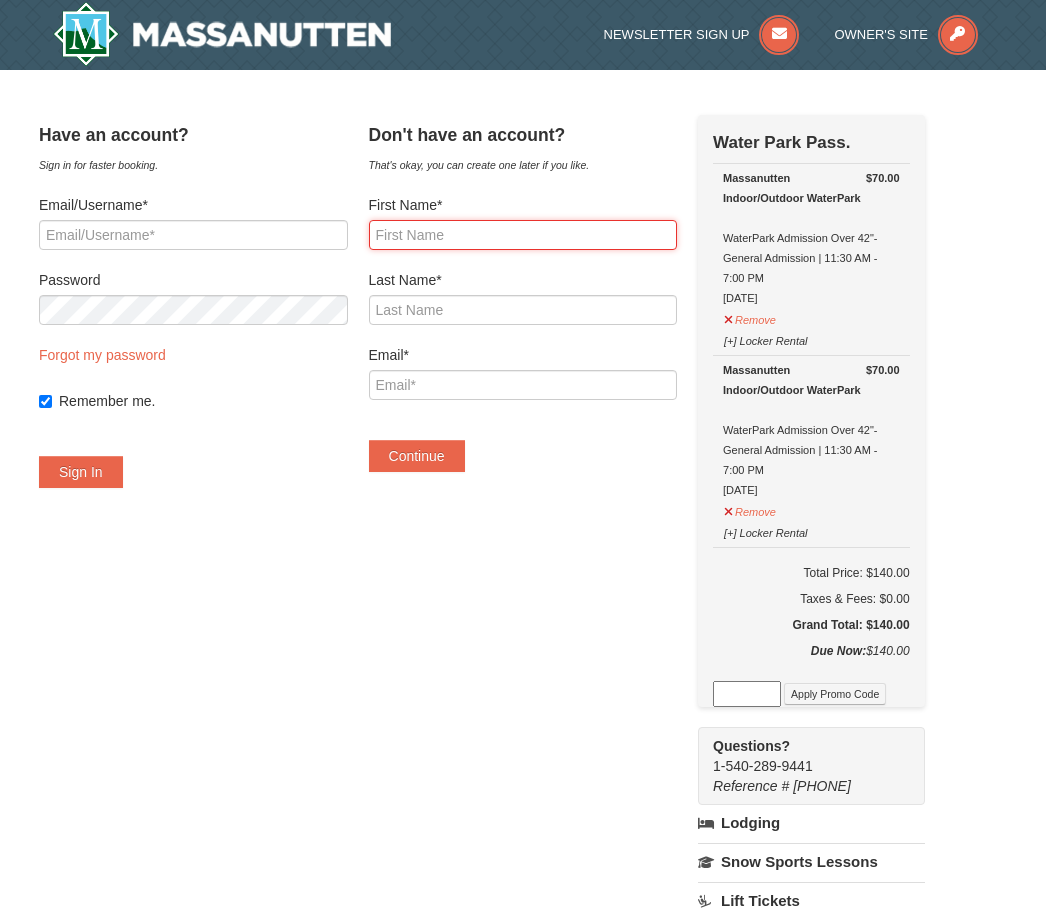 click on "First Name*" at bounding box center [523, 235] 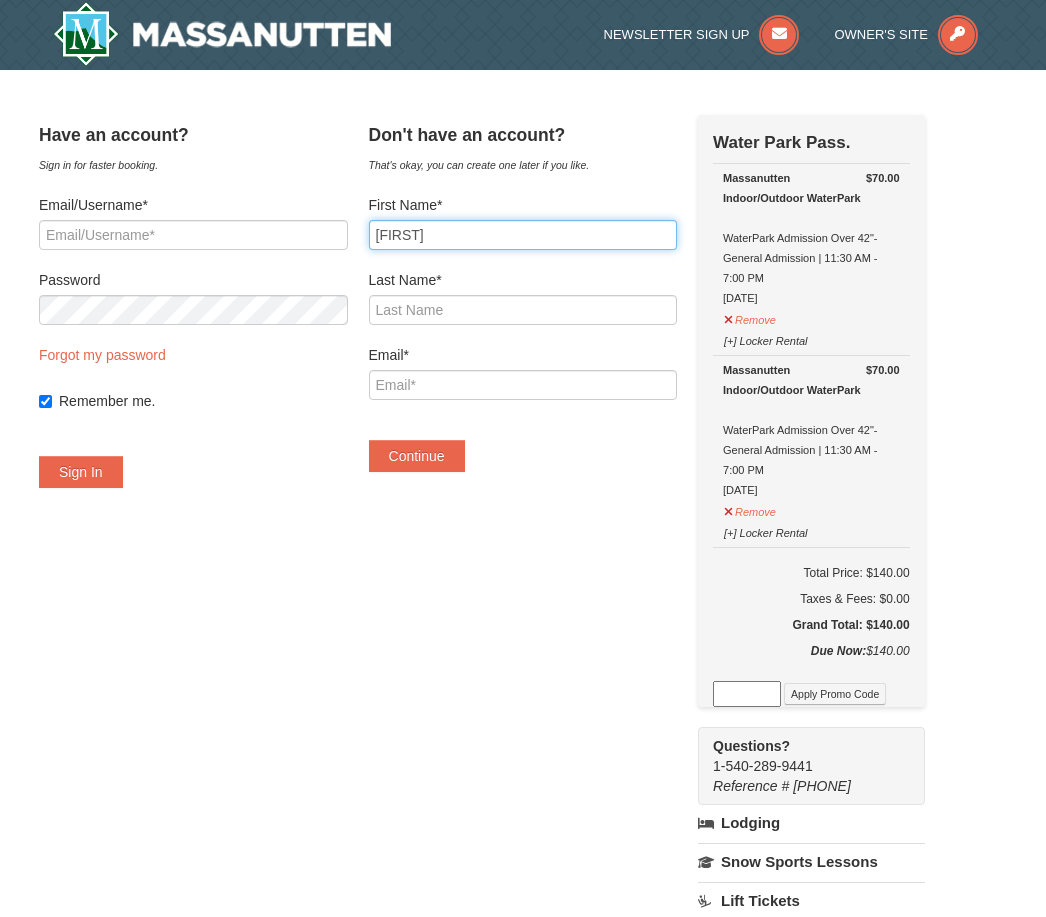 type on "[FIRST]" 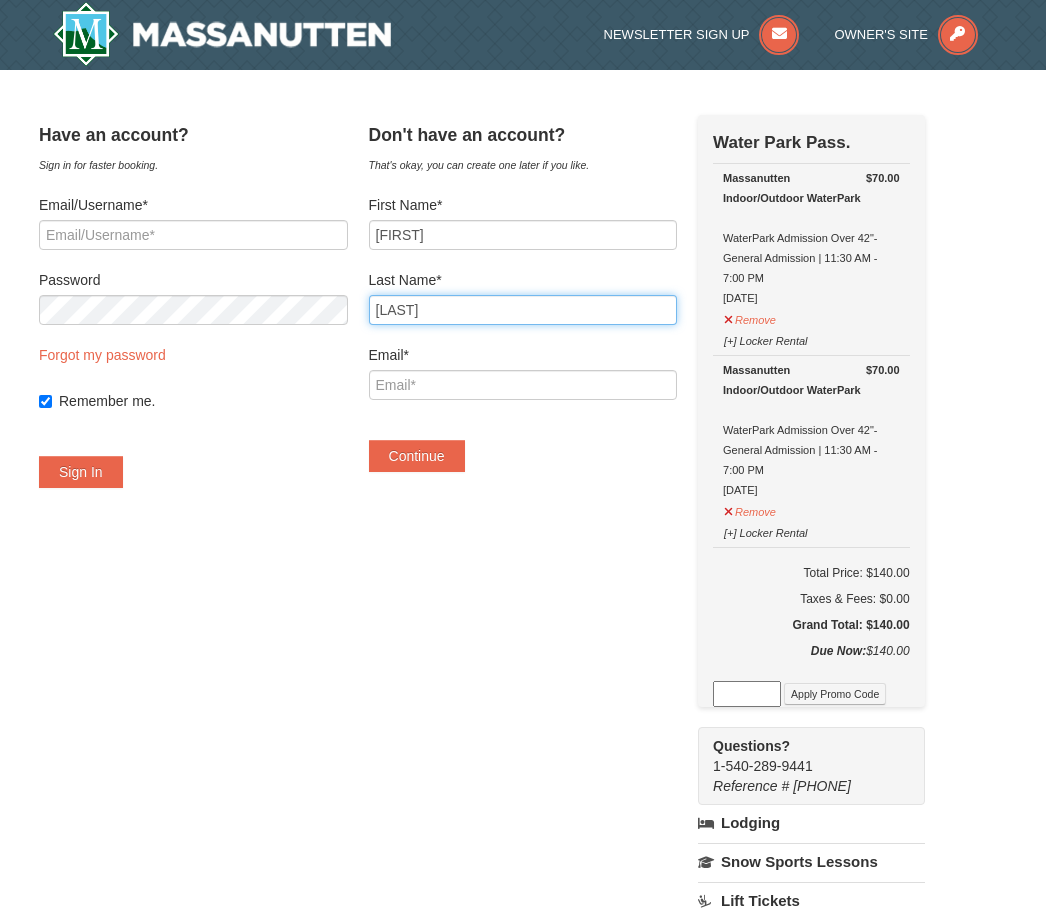 type on "[LAST]" 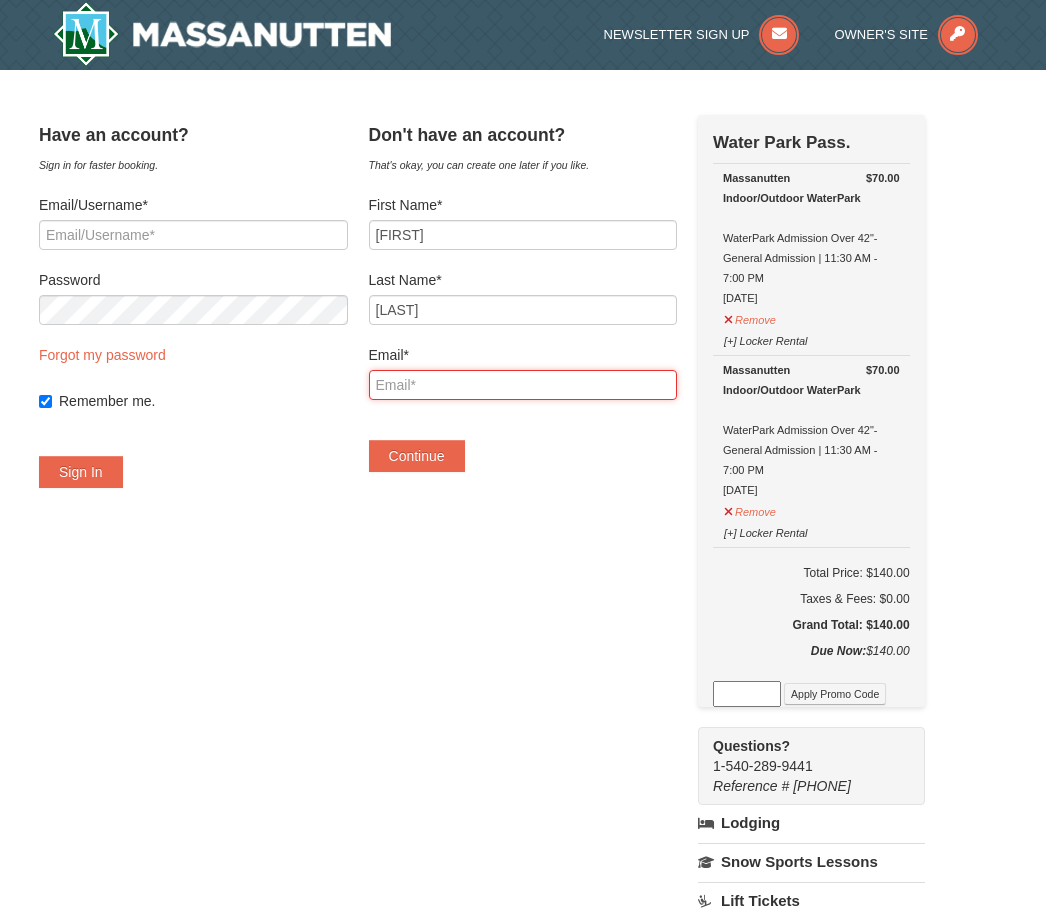click on "Email*" at bounding box center (523, 385) 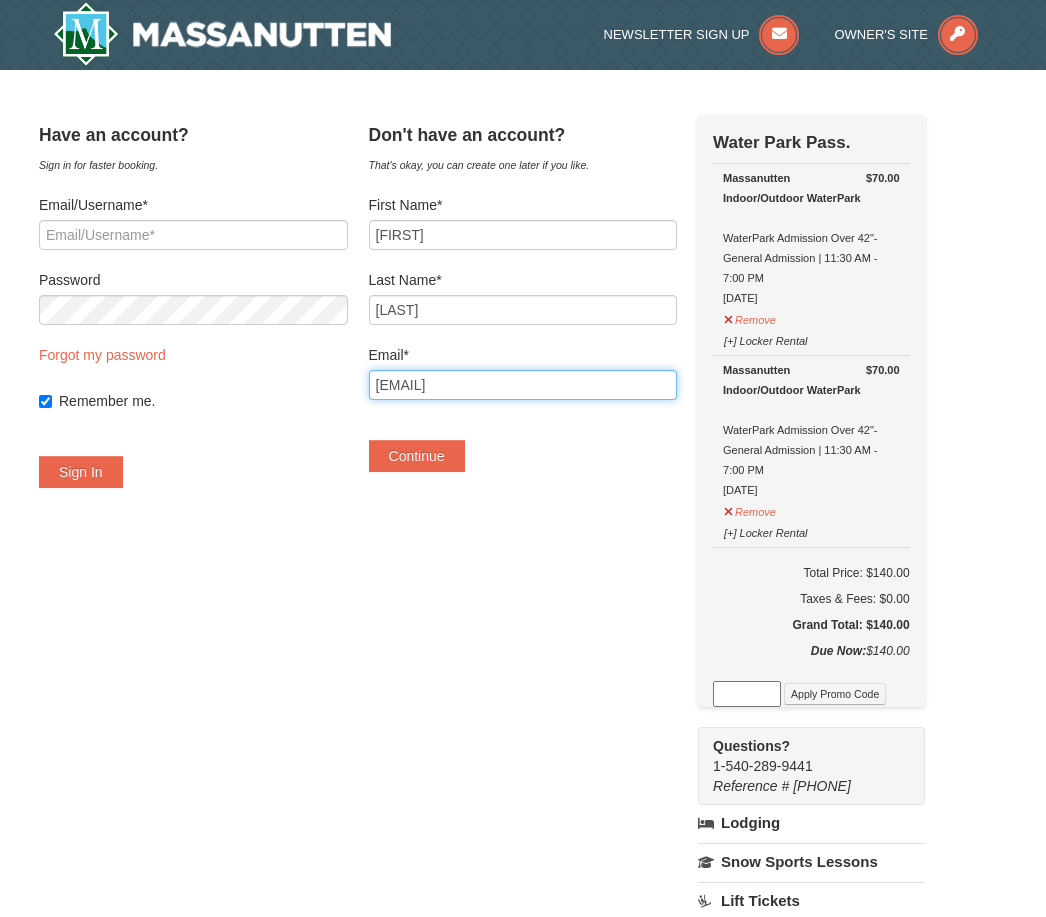 type on "[EMAIL]" 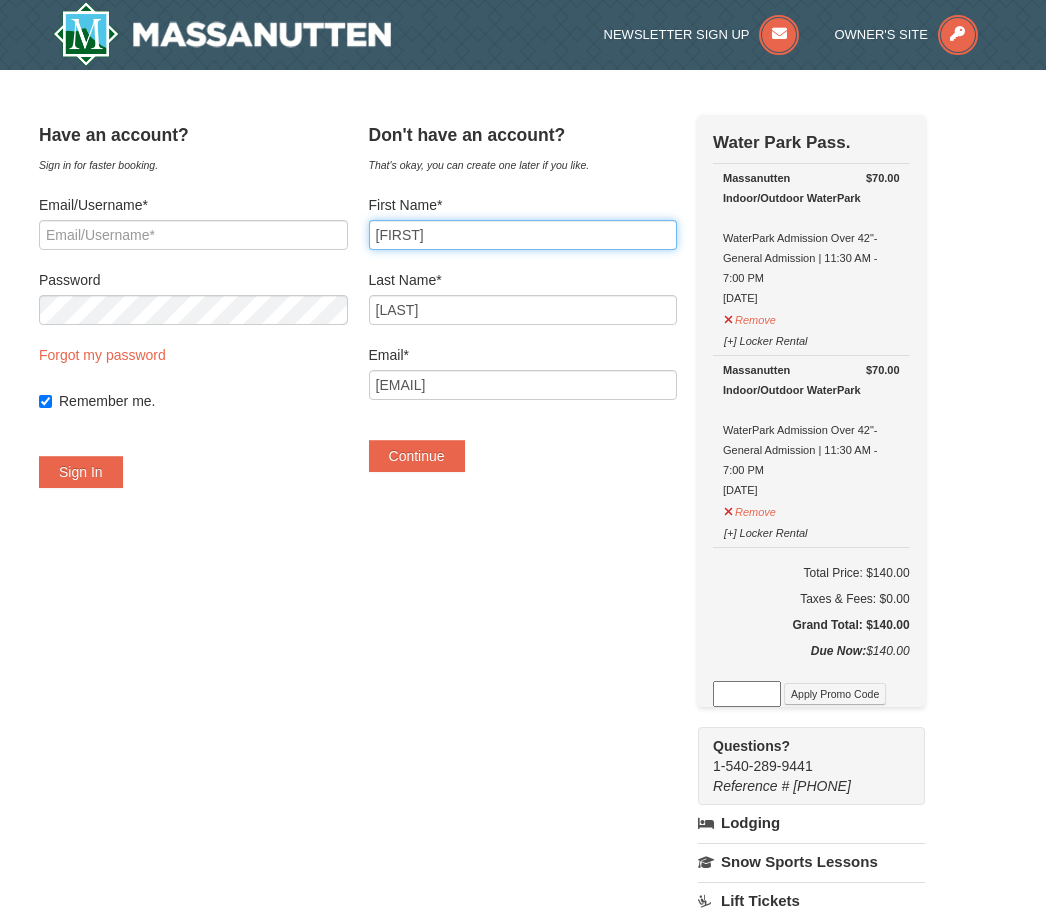 click on "[FIRST]" at bounding box center (523, 235) 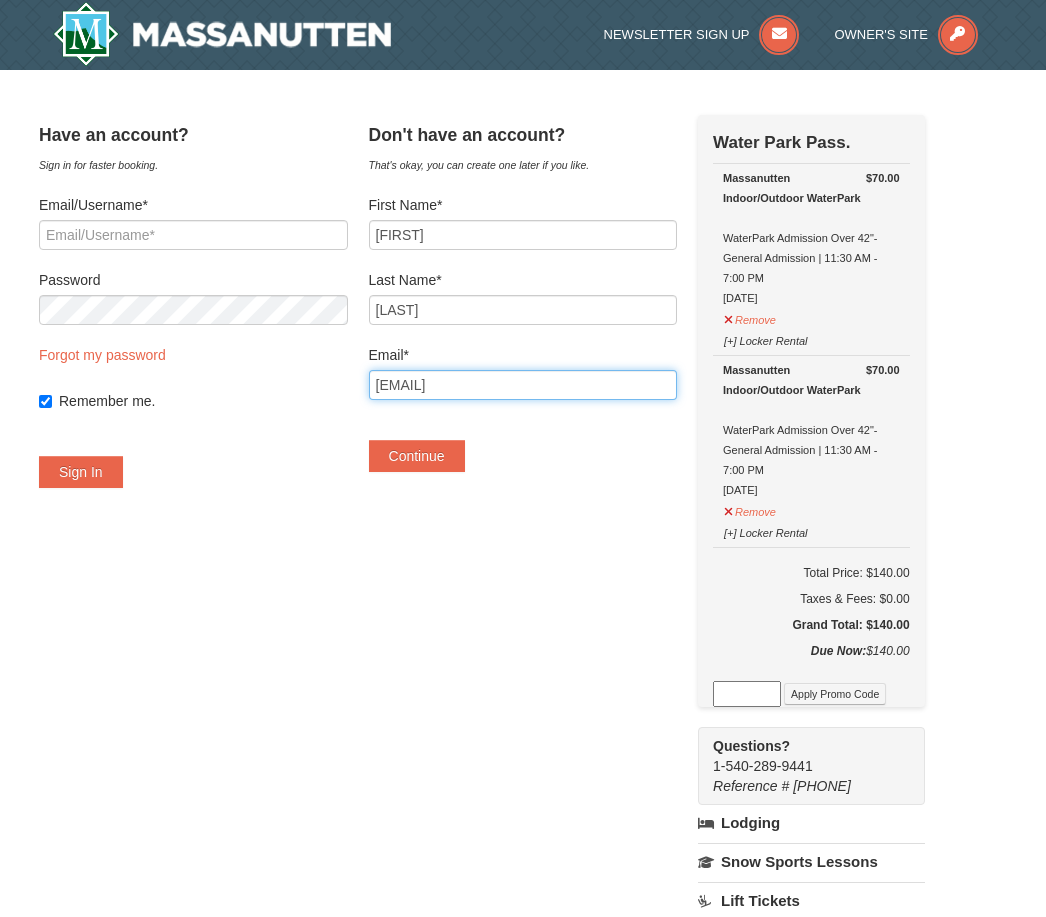 click on "ermanelda@yahoo.com" at bounding box center [523, 385] 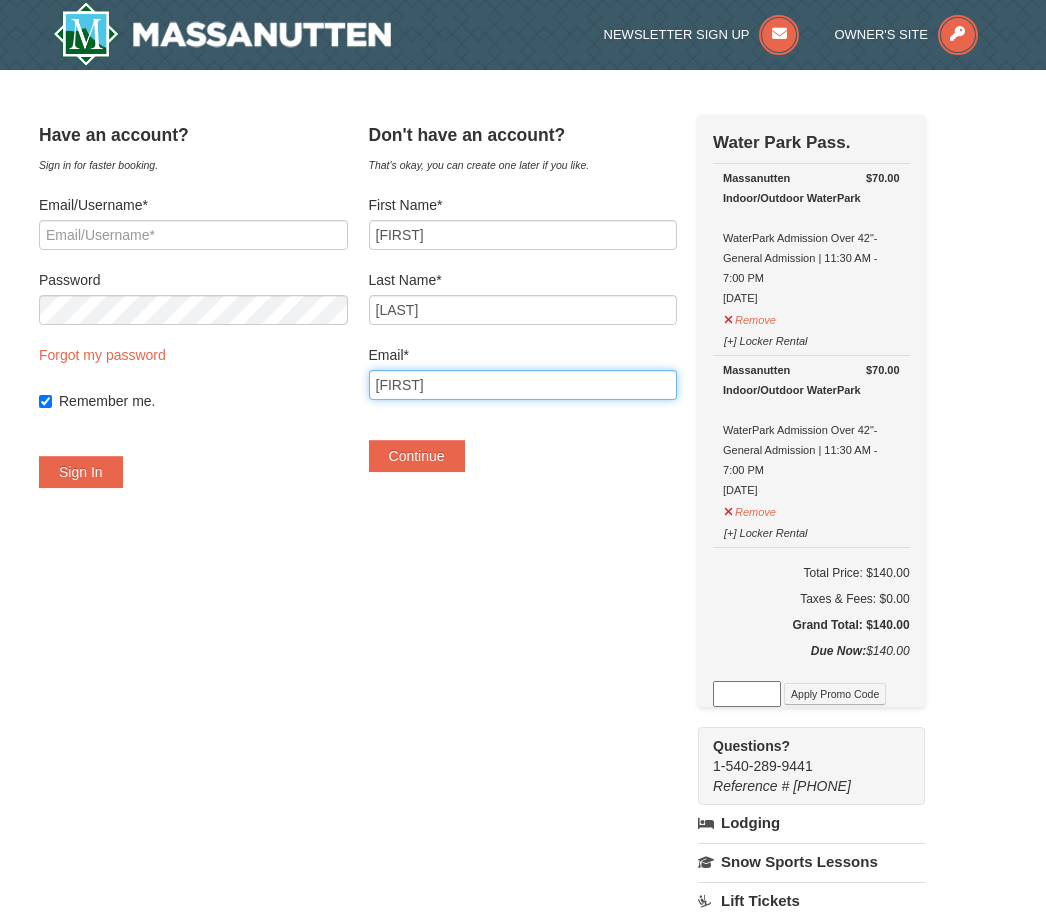type on "e" 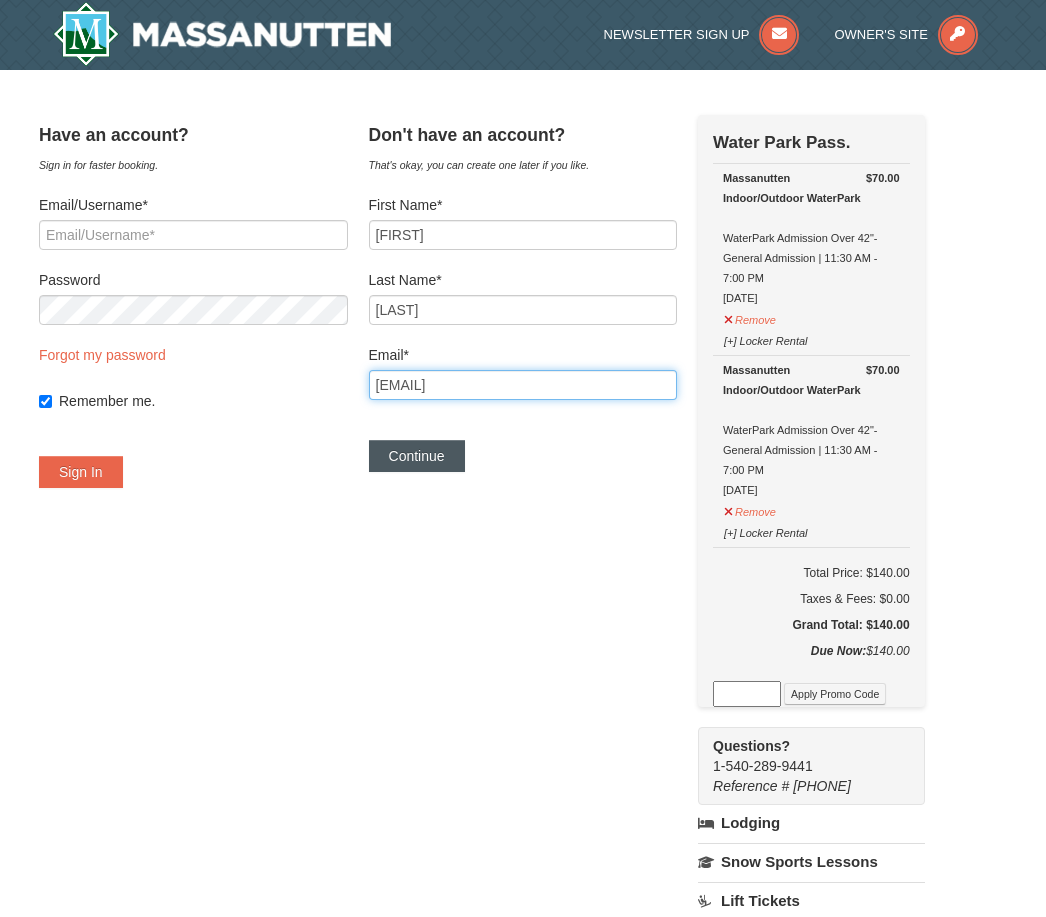 type on "Cbf1945@gmail.com" 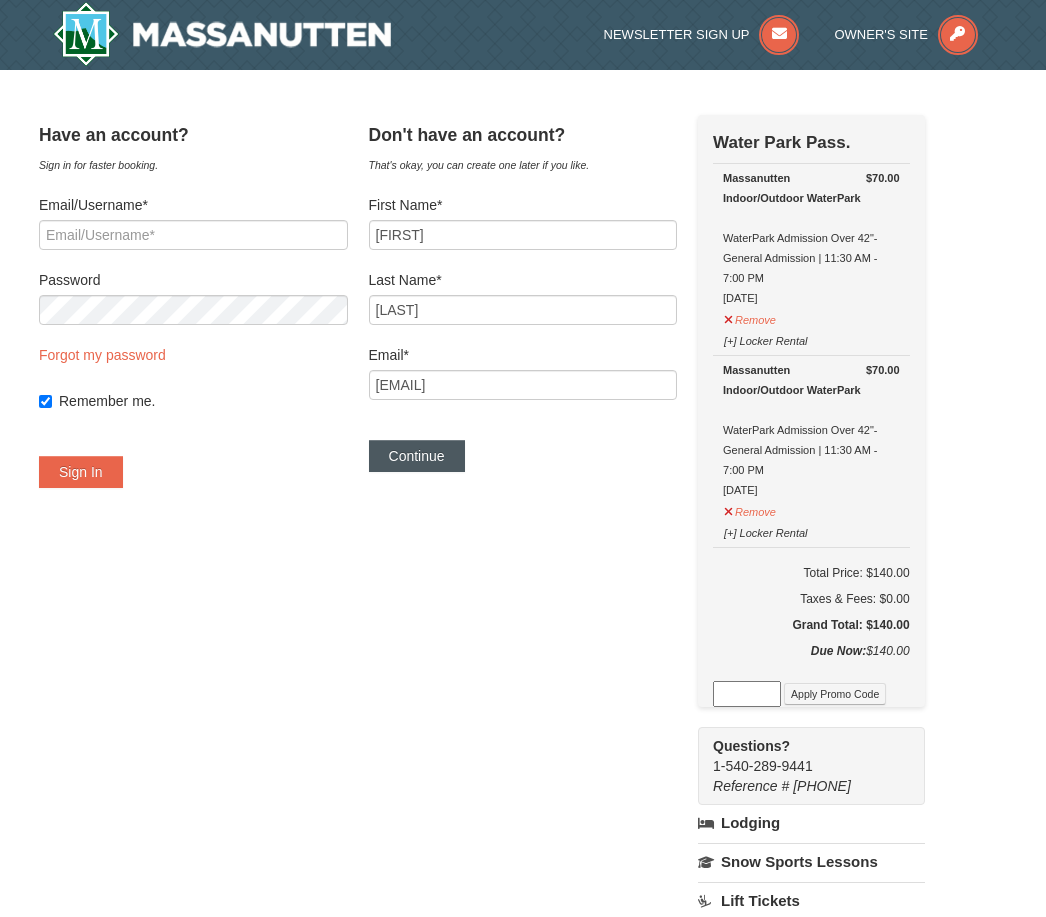 click on "Continue" at bounding box center [417, 456] 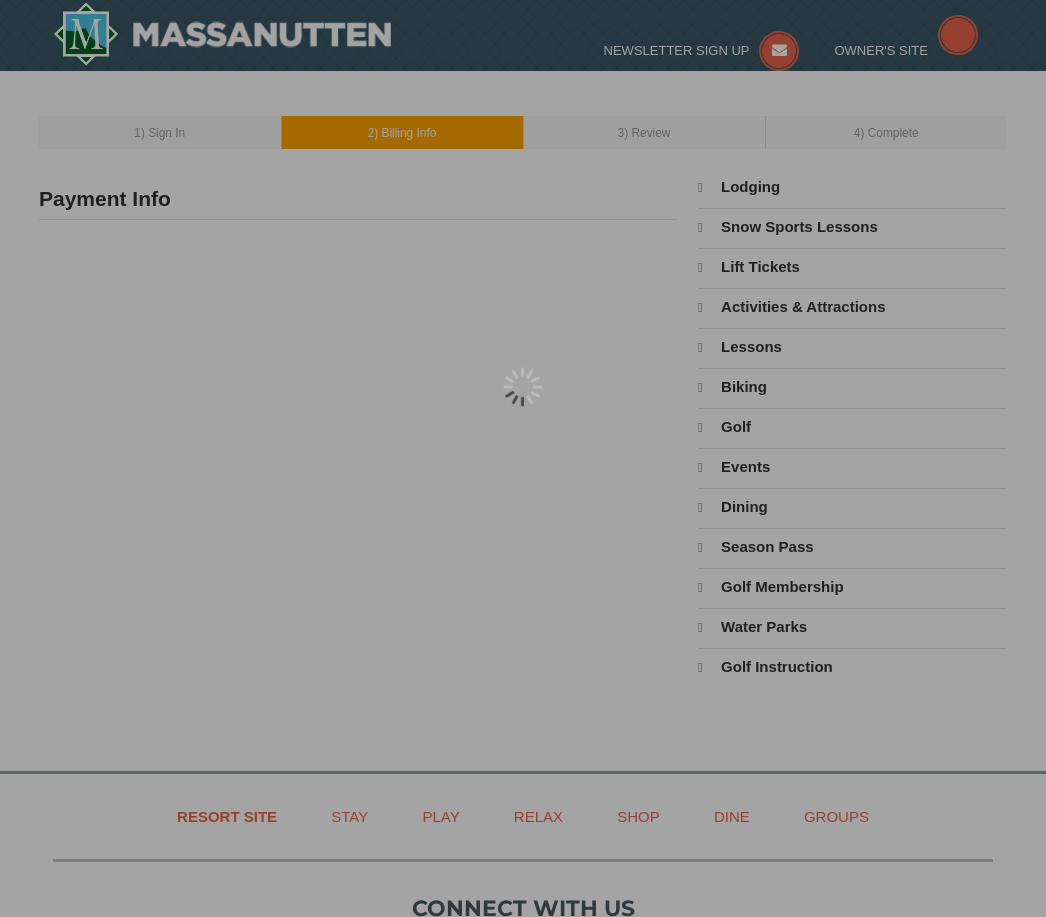 type on "[FIRST] [LAST]" 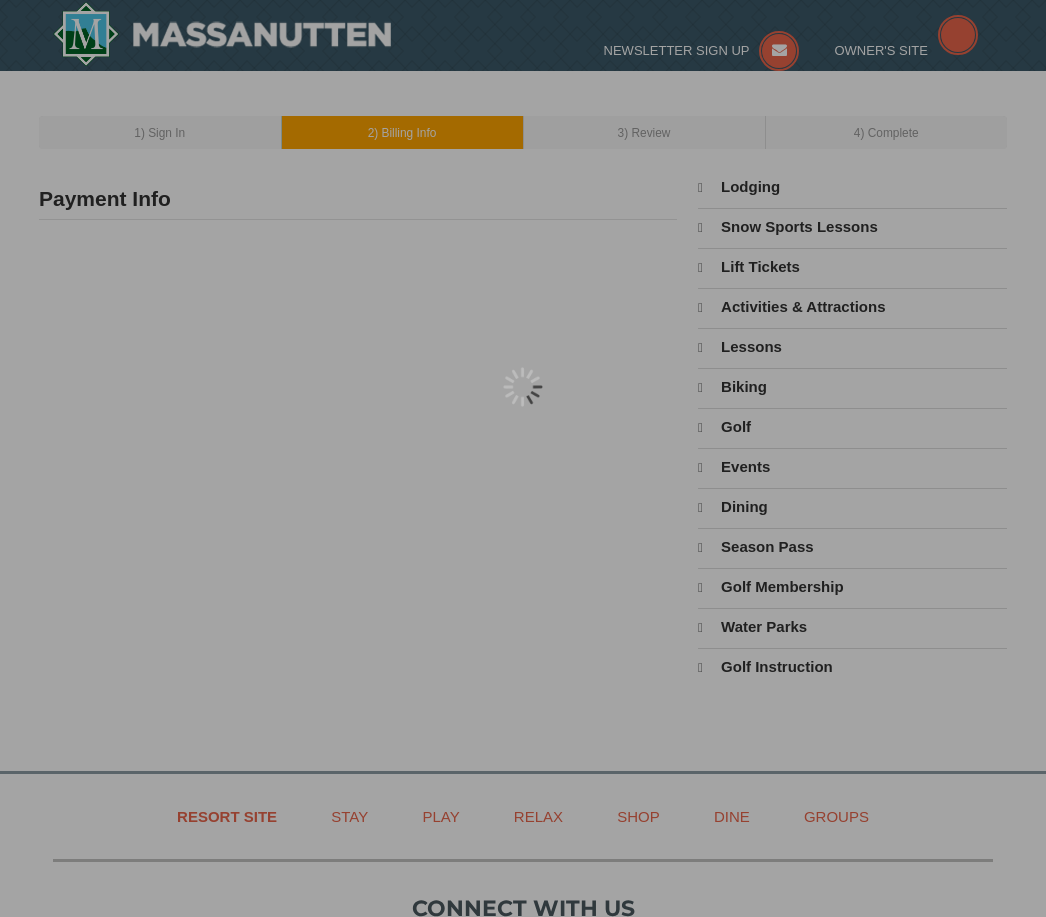 scroll, scrollTop: 0, scrollLeft: 0, axis: both 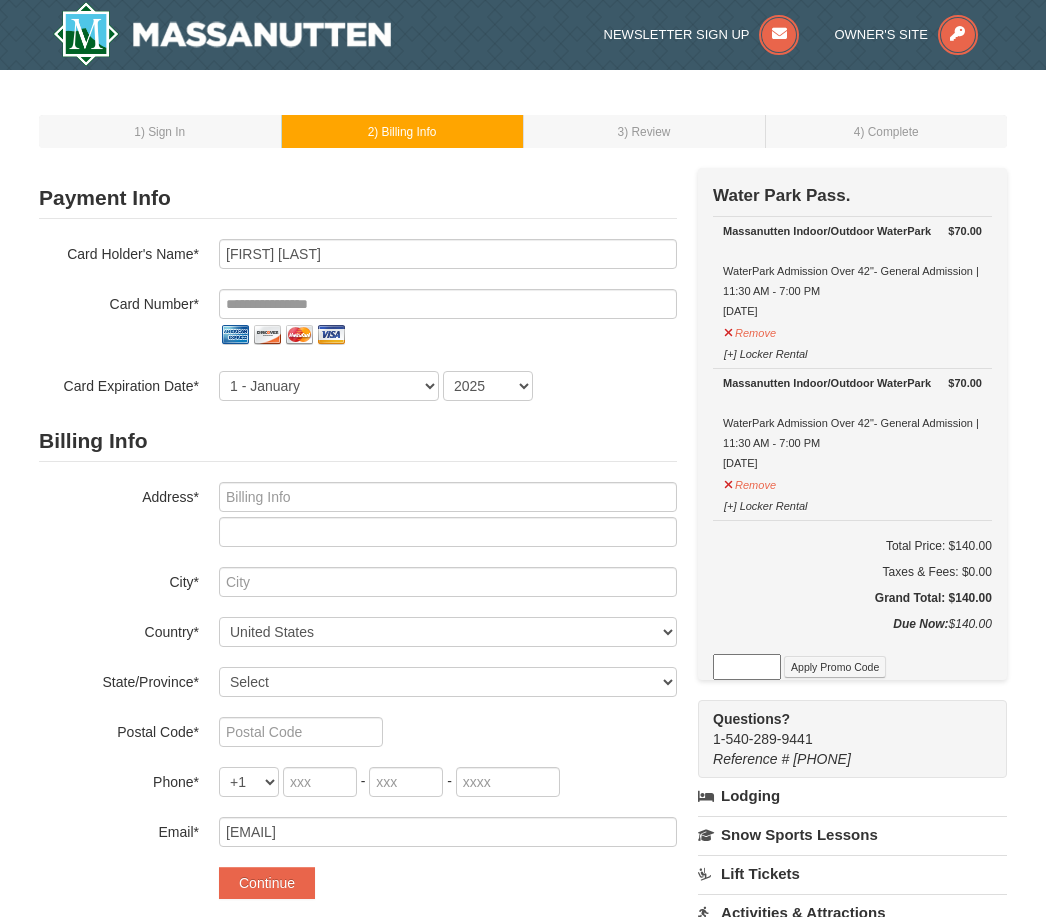 click at bounding box center [235, 335] 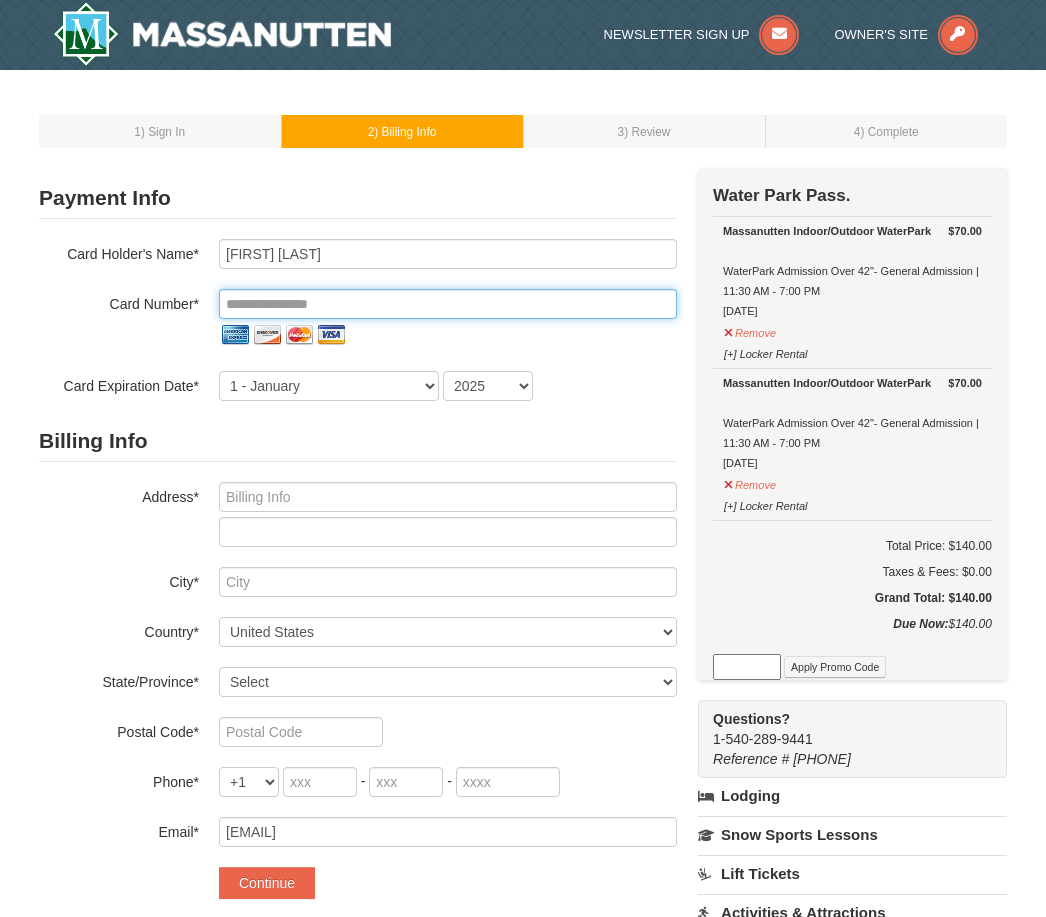 click at bounding box center [448, 304] 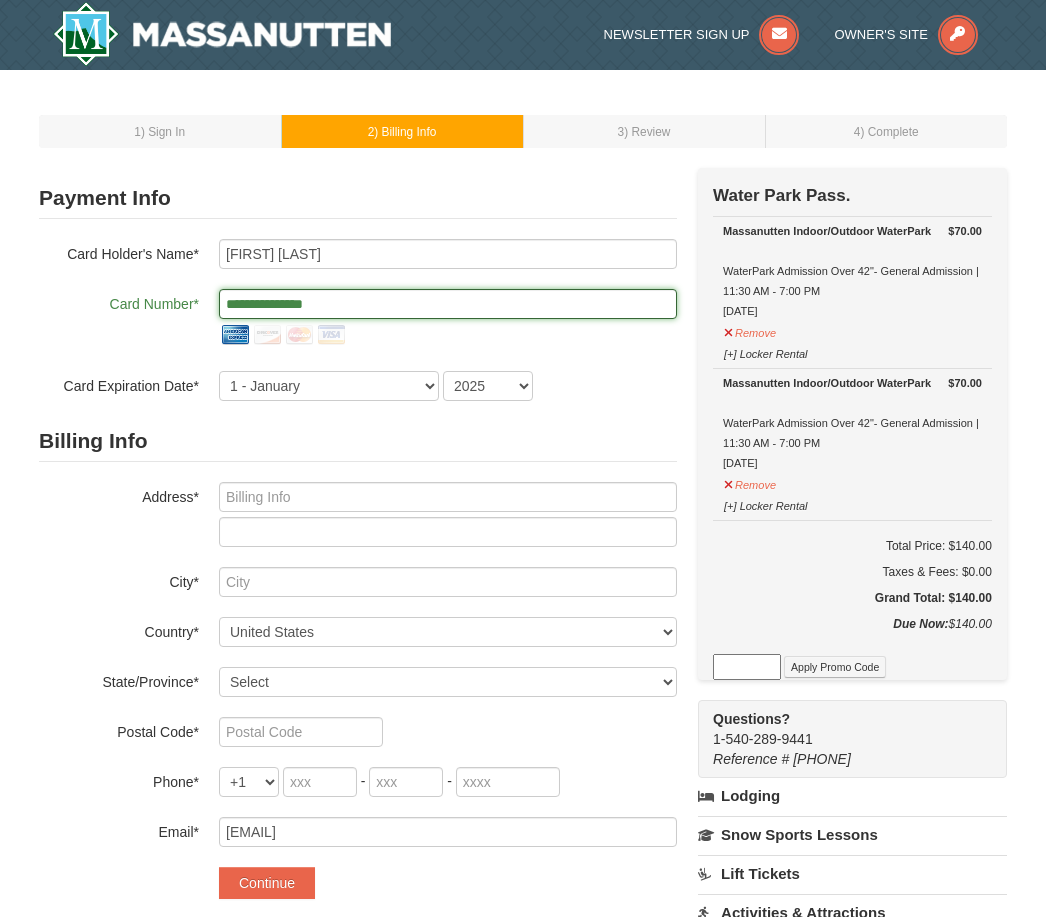 type on "**********" 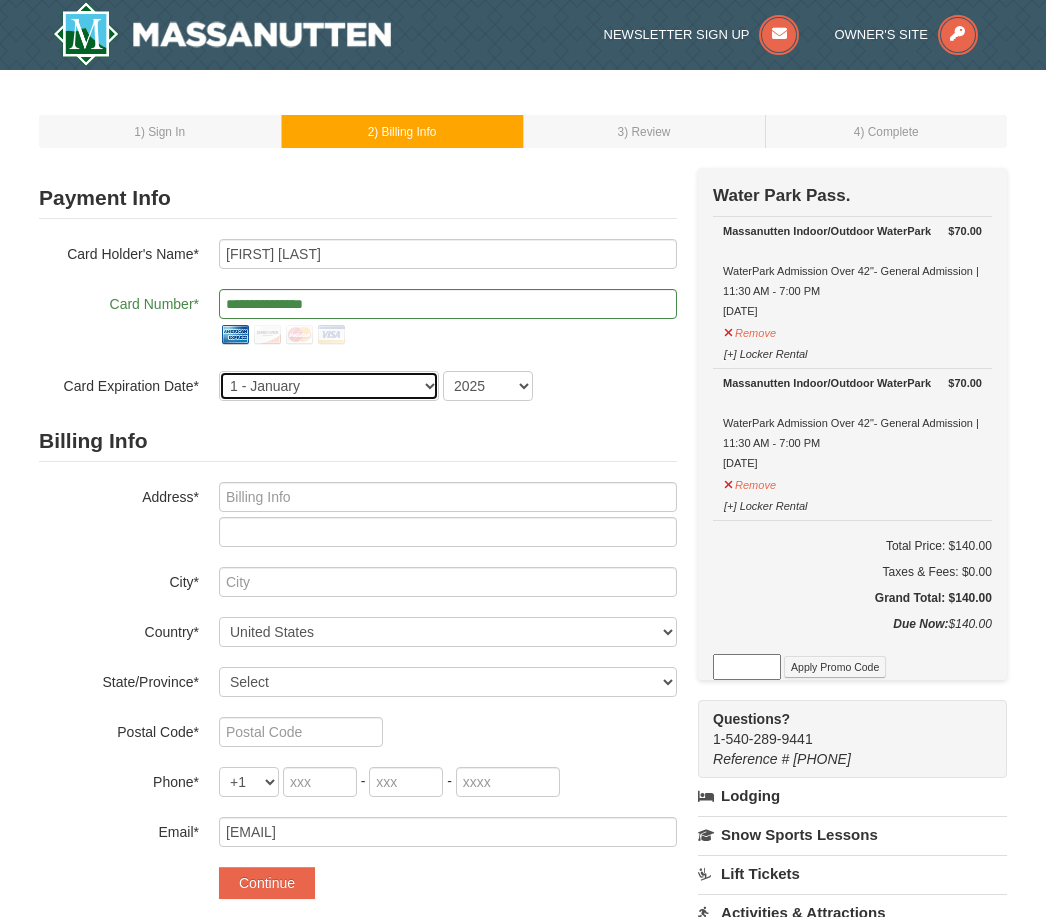 click on "1 - January 2 - February 3 - March 4 - April 5 - May 6 - June 7 - July 8 - August 9 - September 10 - October 11 - November 12 - December" at bounding box center [329, 386] 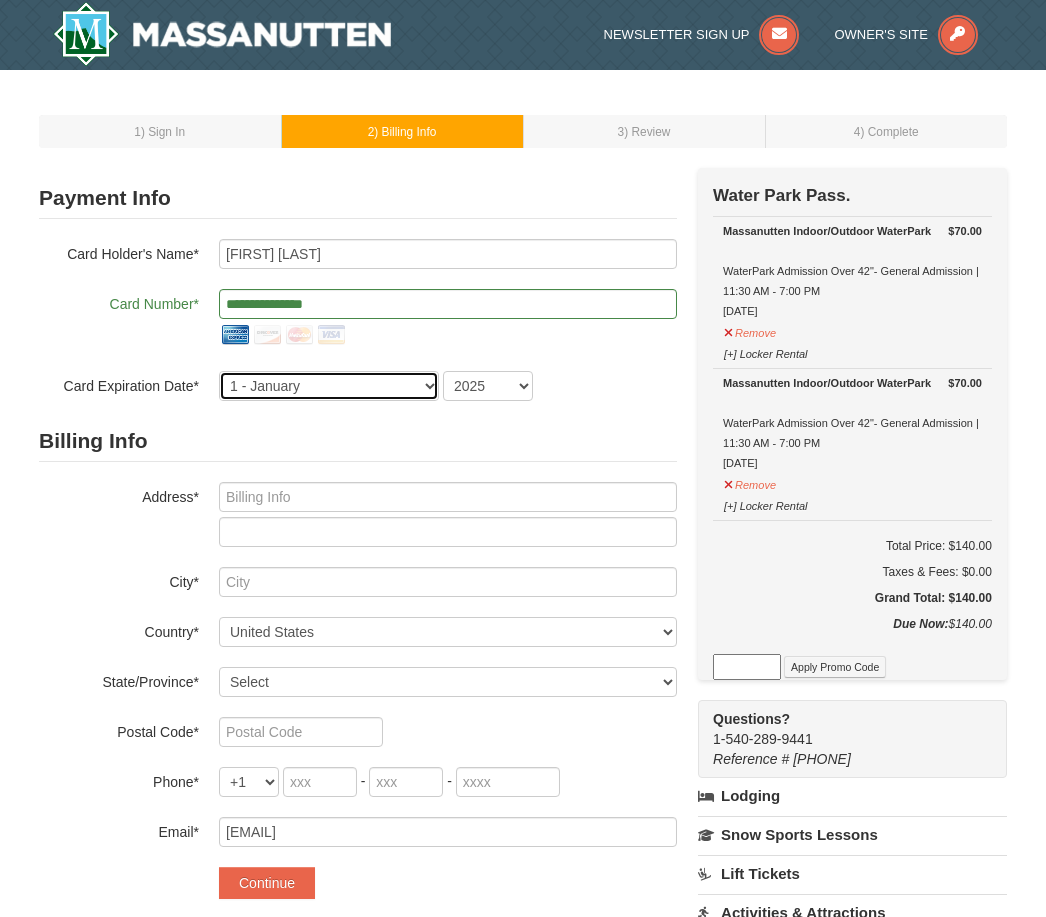 select on "9" 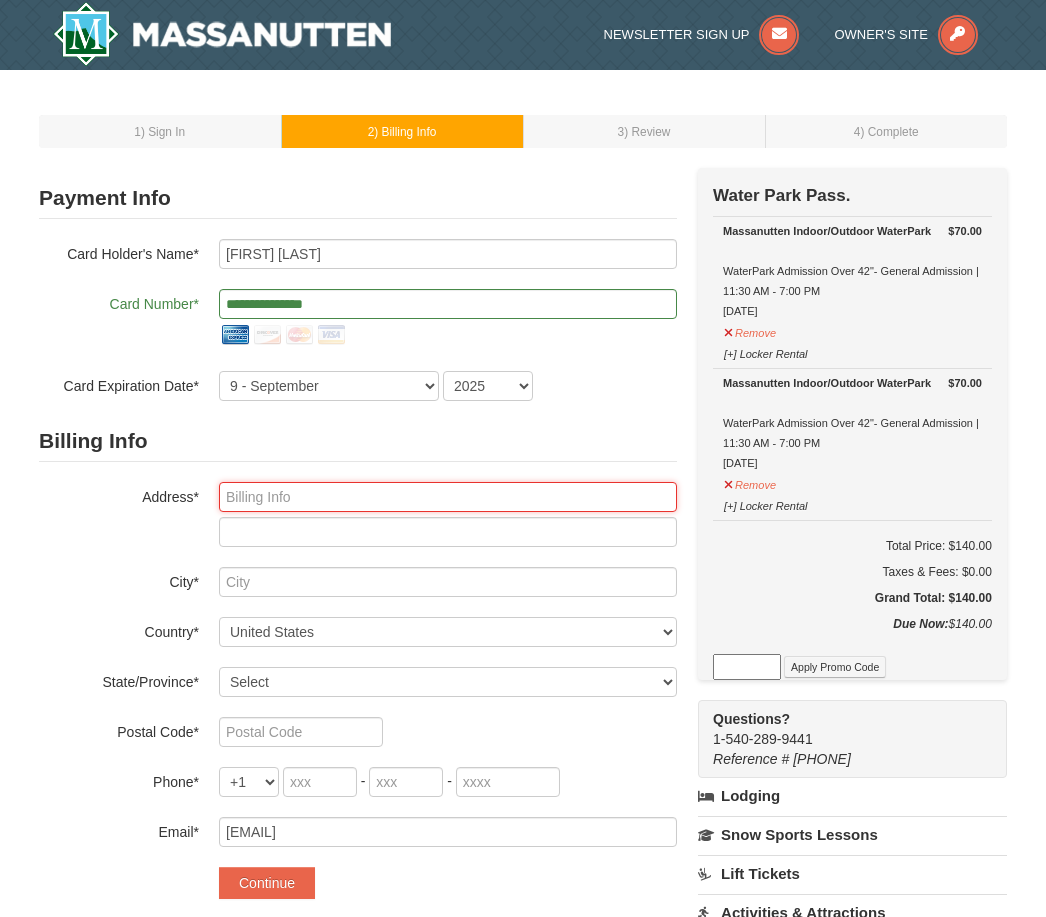 click at bounding box center [448, 497] 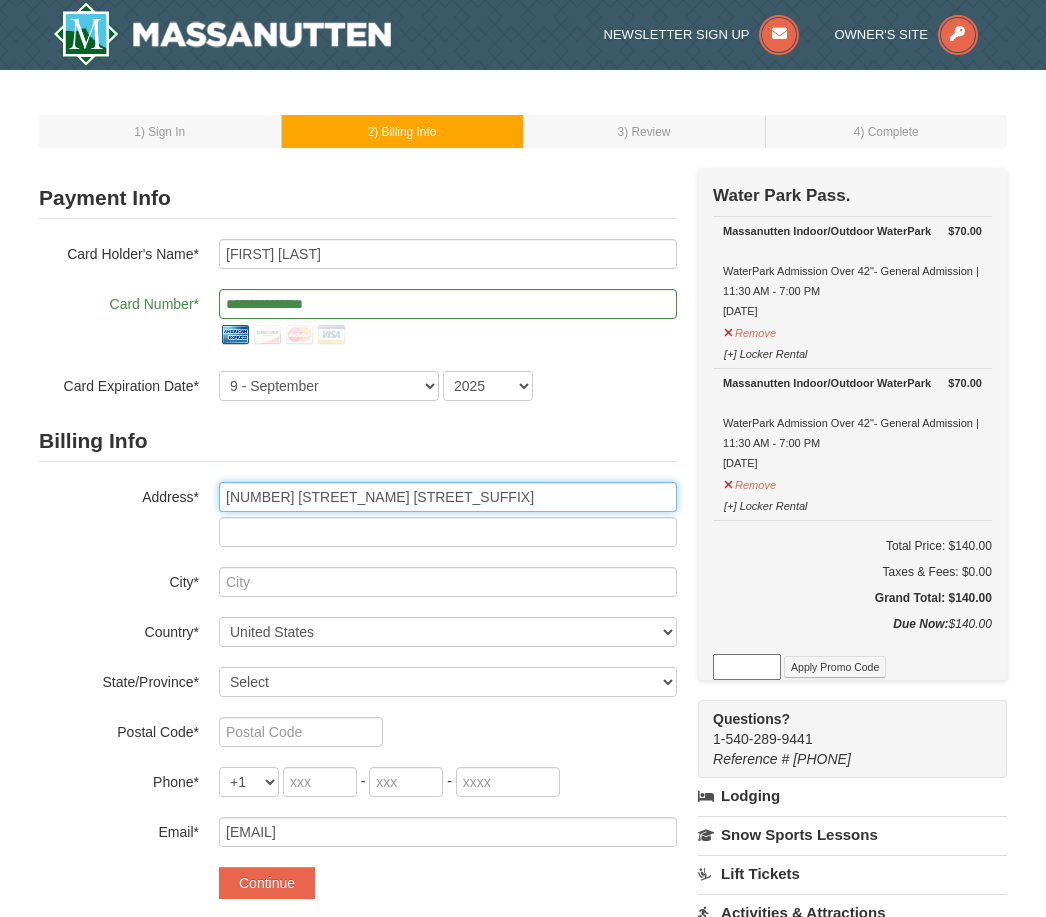 type on "994 Blue Bird Lane" 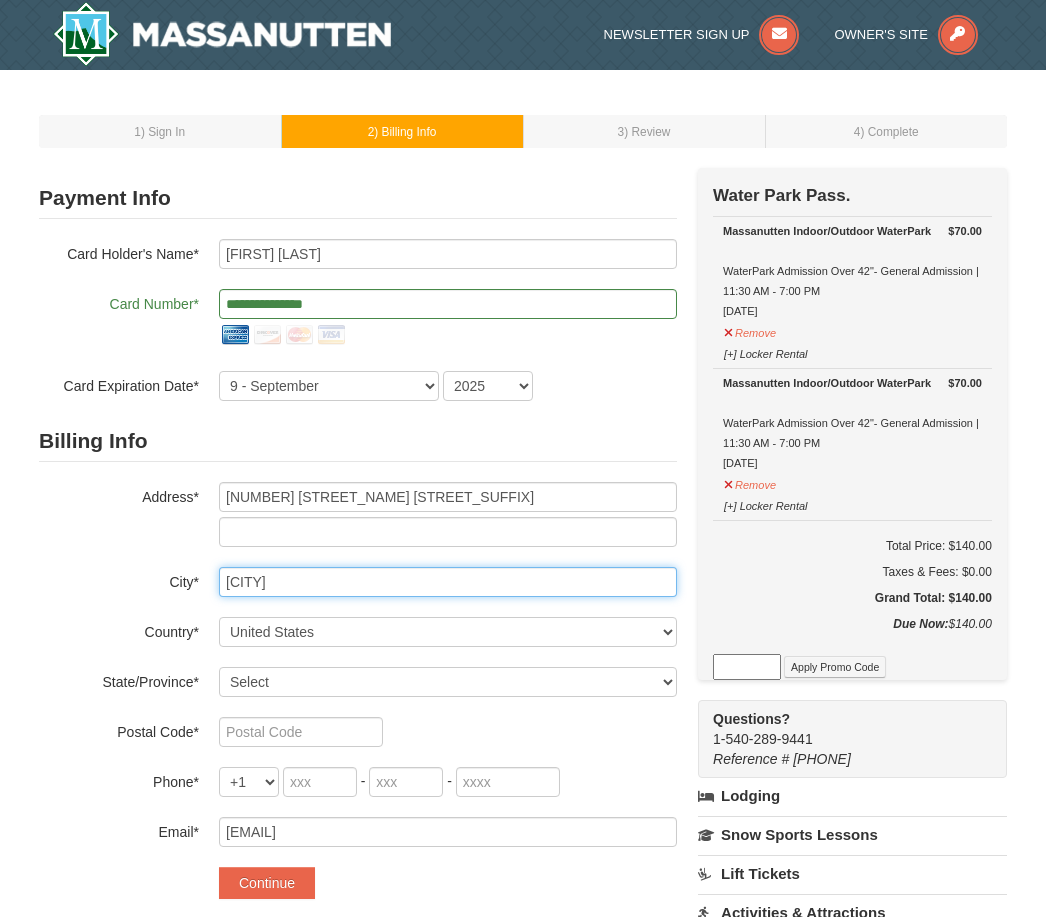 type on "Wake Forest" 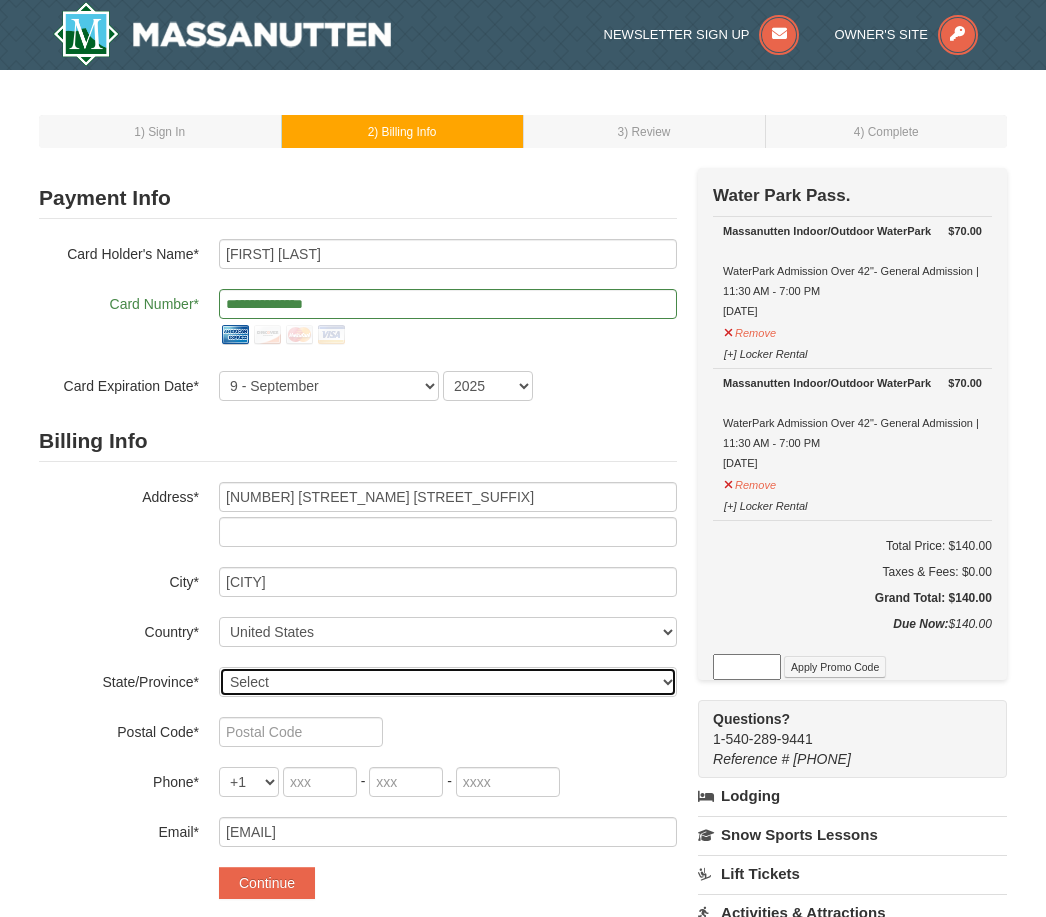 click on "Select Alabama Alaska American Samoa Arizona Arkansas California Colorado Connecticut Delaware District Of Columbia Federated States Of Micronesia Florida Georgia Guam Hawaii Idaho Illinois Indiana Iowa Kansas Kentucky Louisiana Maine Marshall Islands Maryland Massachusetts Michigan Minnesota Mississippi Missouri Montana Nebraska Nevada New Hampshire New Jersey New Mexico New York North Carolina North Dakota Northern Mariana Islands Ohio Oklahoma Oregon Palau Pennsylvania Puerto Rico Rhode Island South Carolina South Dakota Tennessee Texas Utah Vermont Virgin Islands Virginia Washington West Virginia Wisconsin Wyoming" at bounding box center [448, 682] 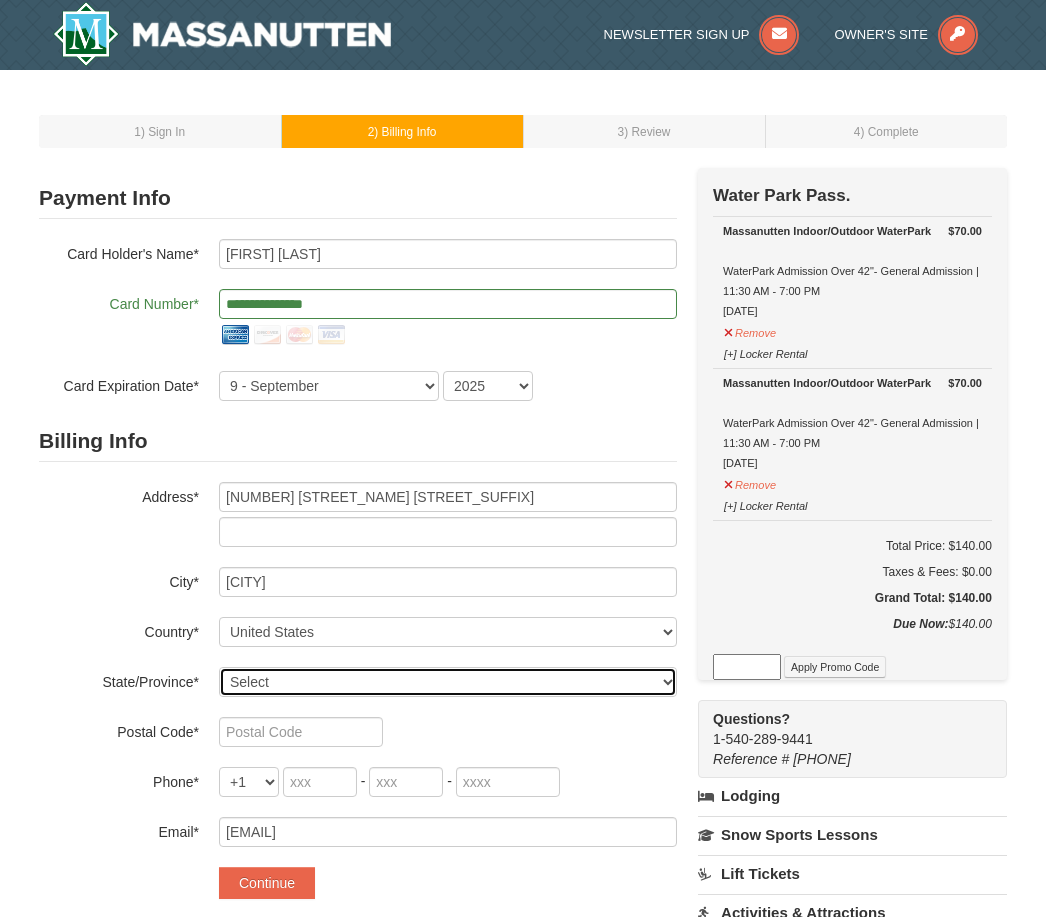 select on "NC" 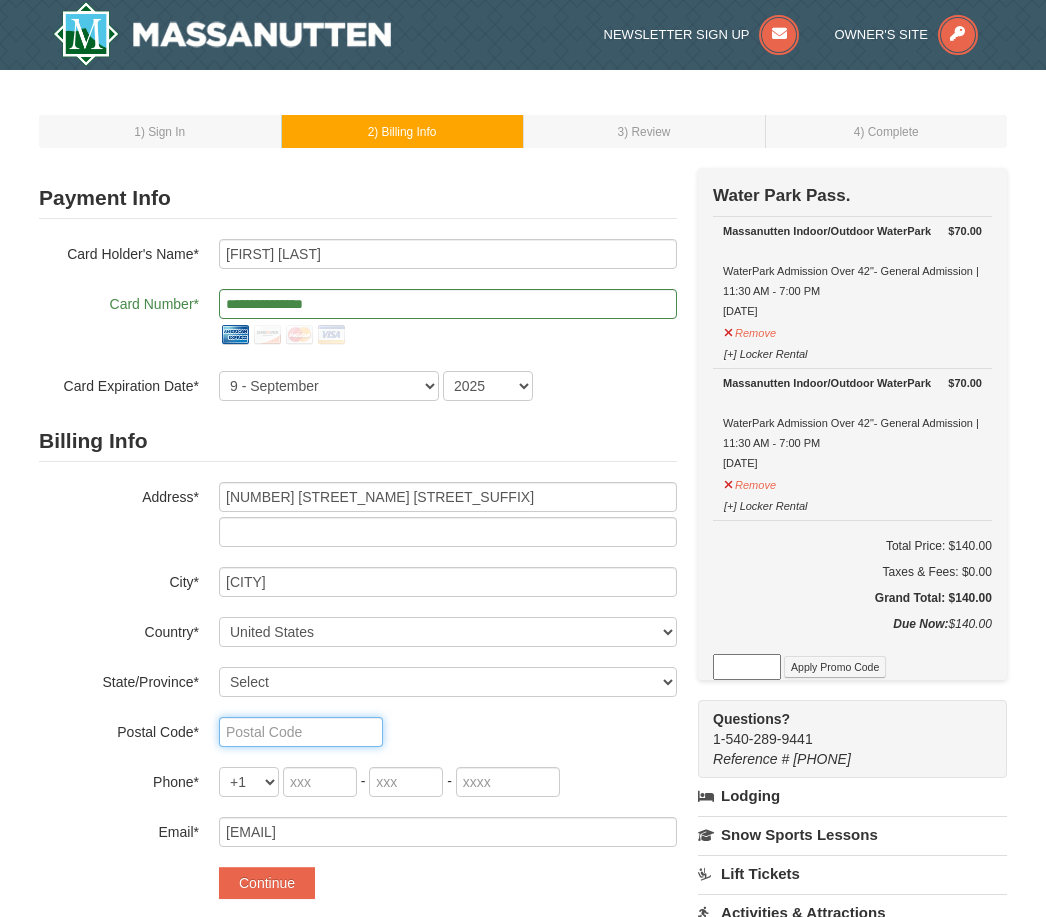 click at bounding box center (301, 732) 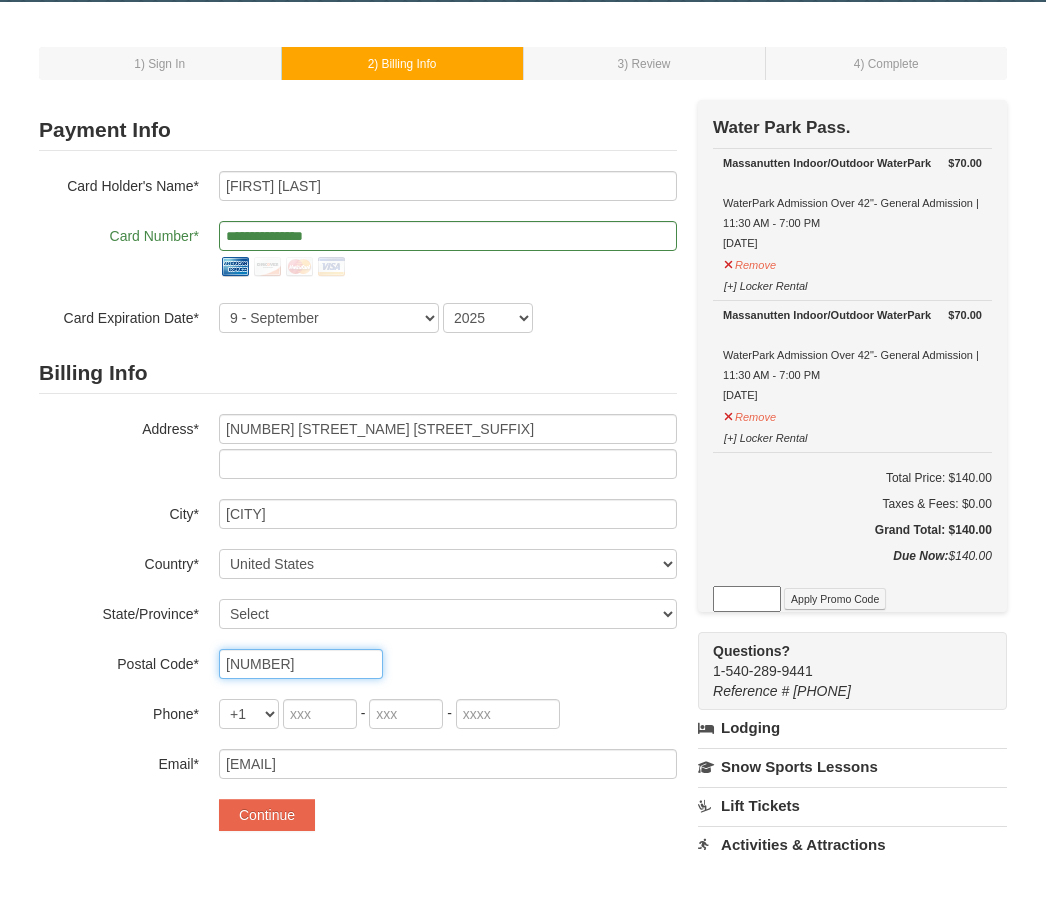 scroll, scrollTop: 4, scrollLeft: 0, axis: vertical 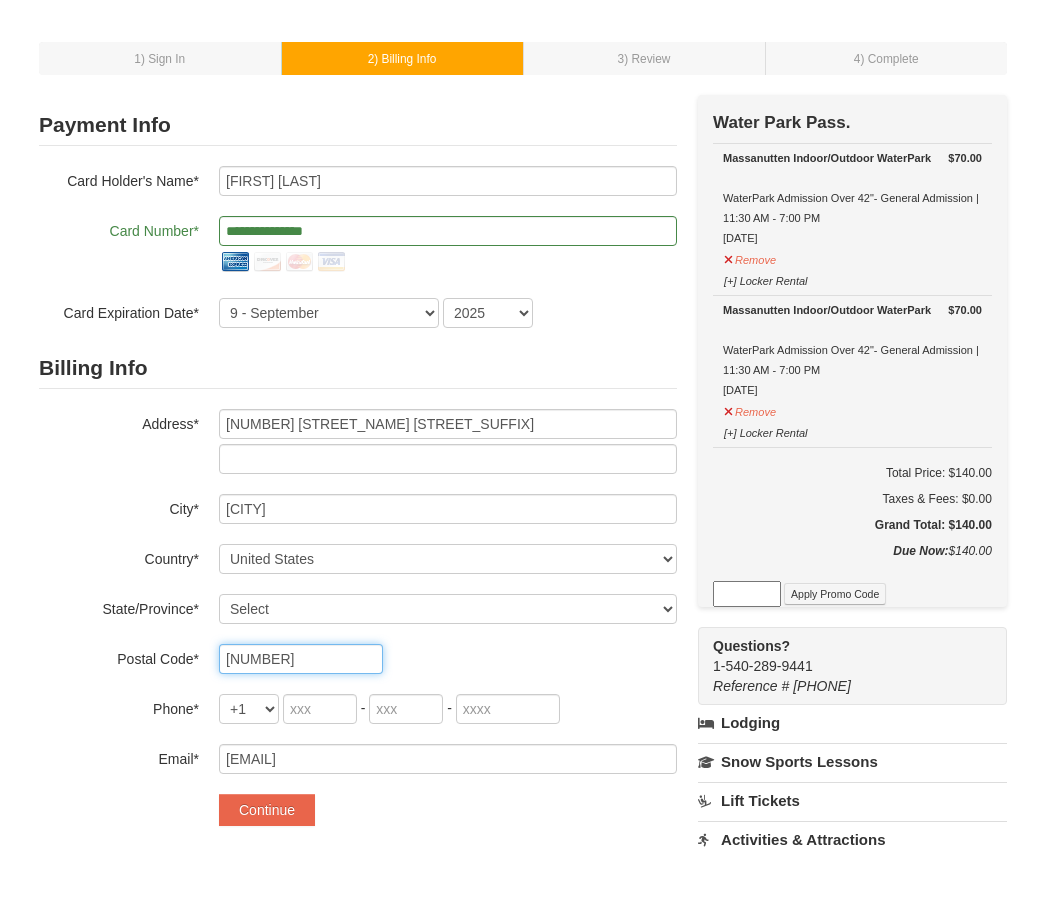 type on "27587" 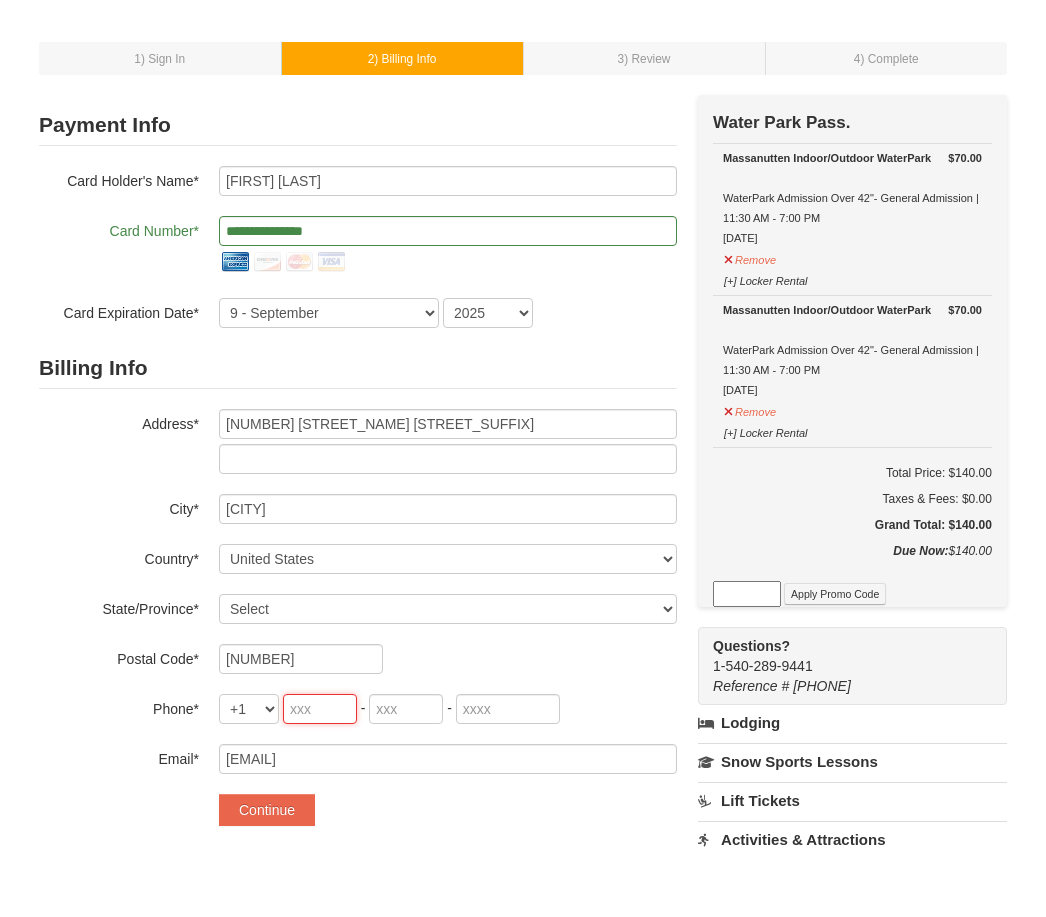 click at bounding box center (320, 778) 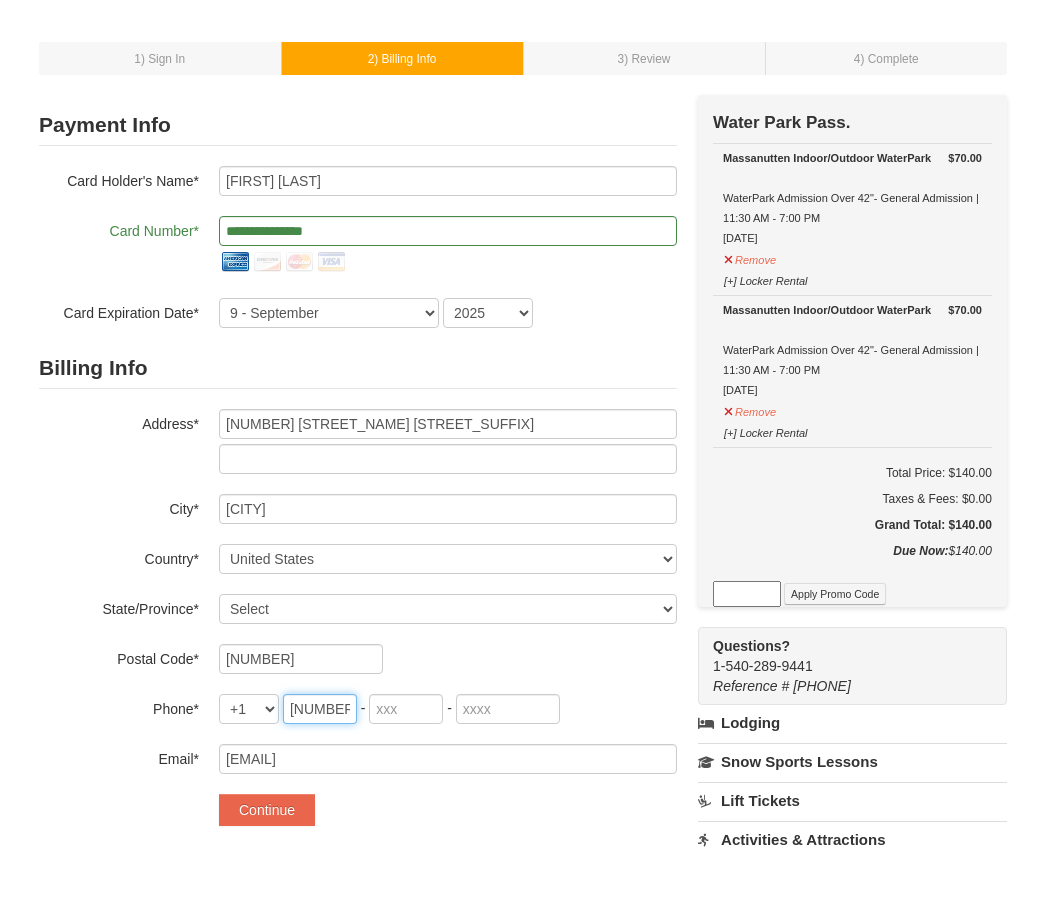 type on "608" 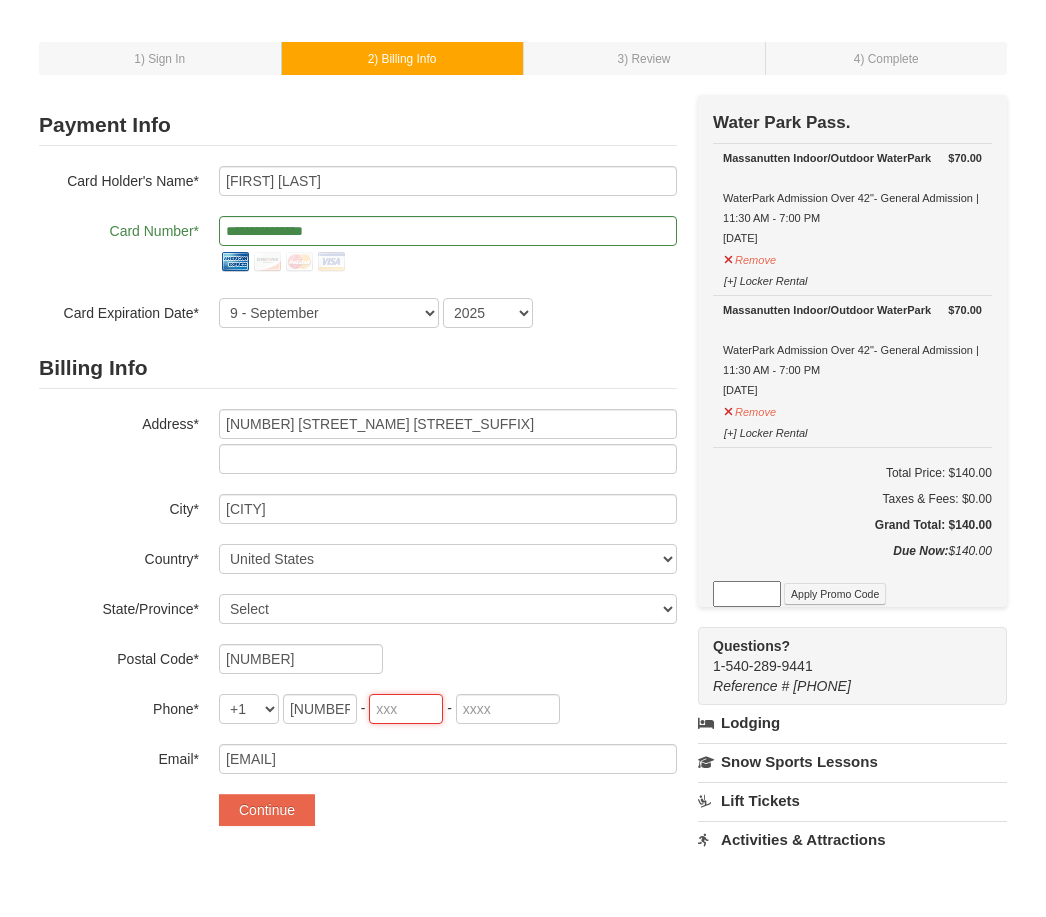 click at bounding box center (406, 778) 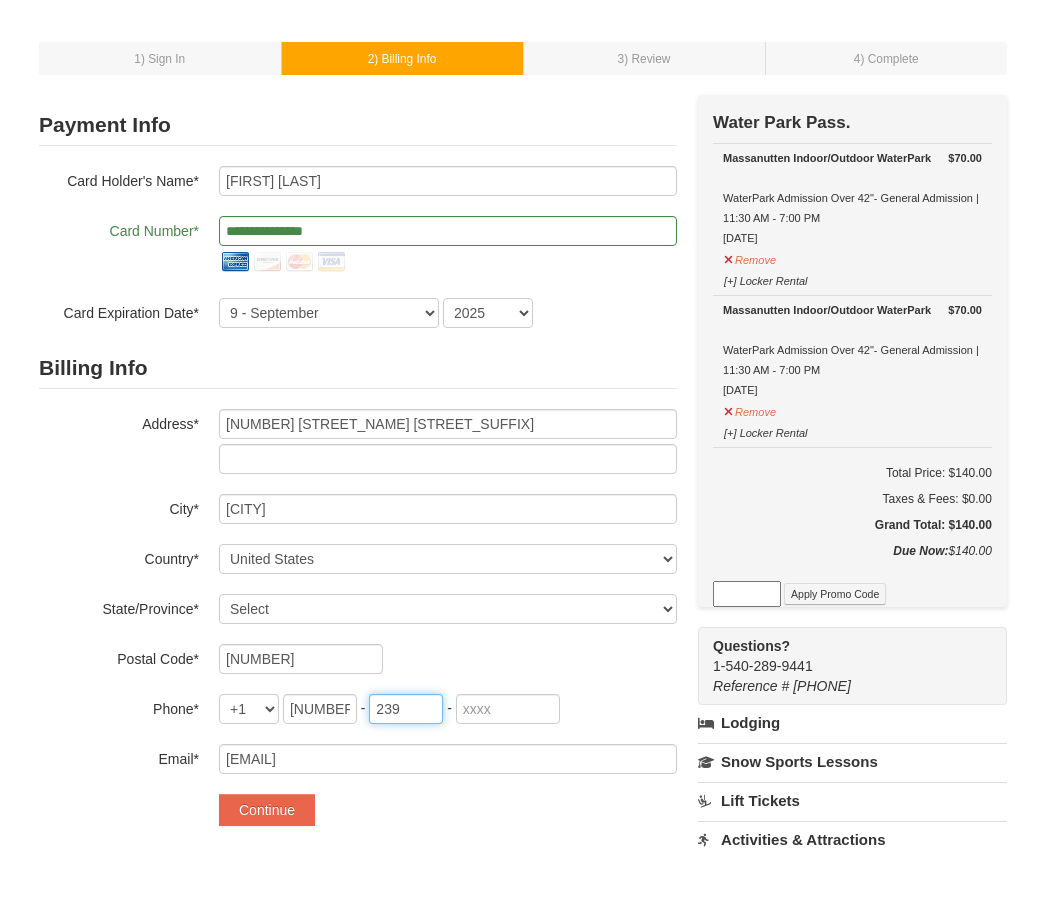 type on "239" 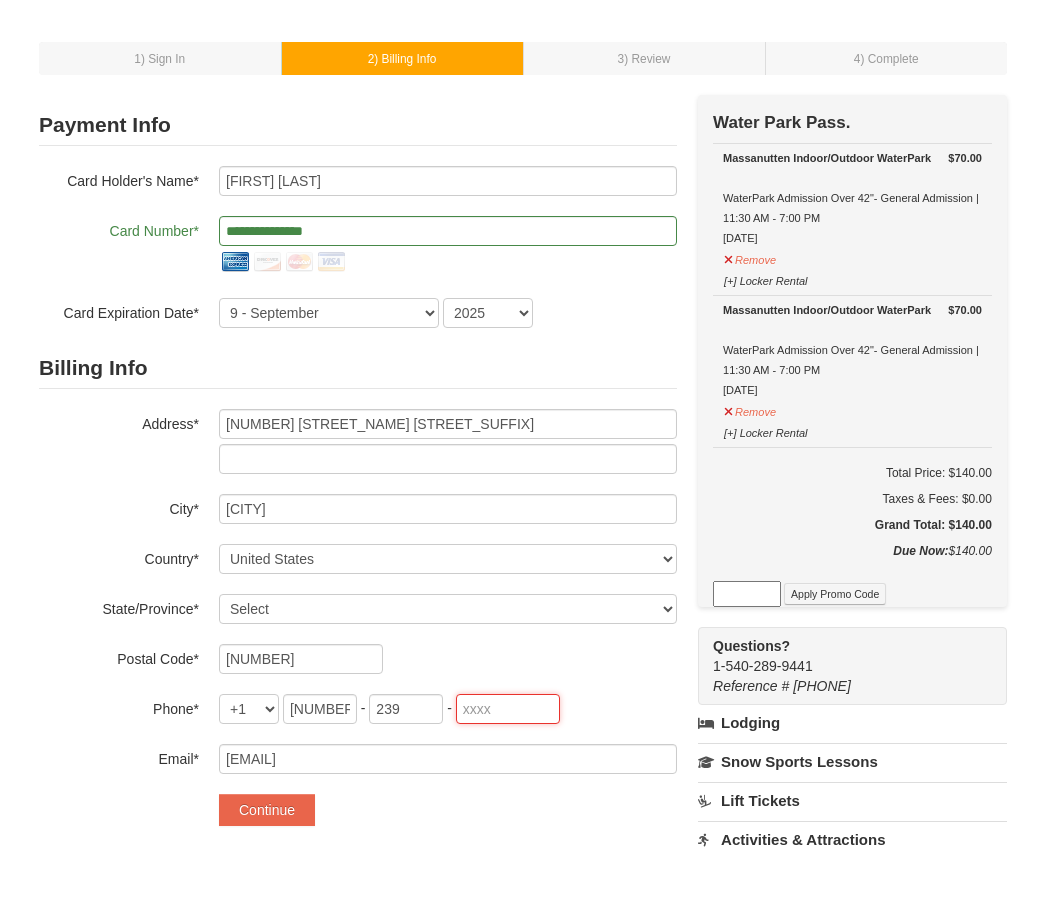 click at bounding box center (508, 778) 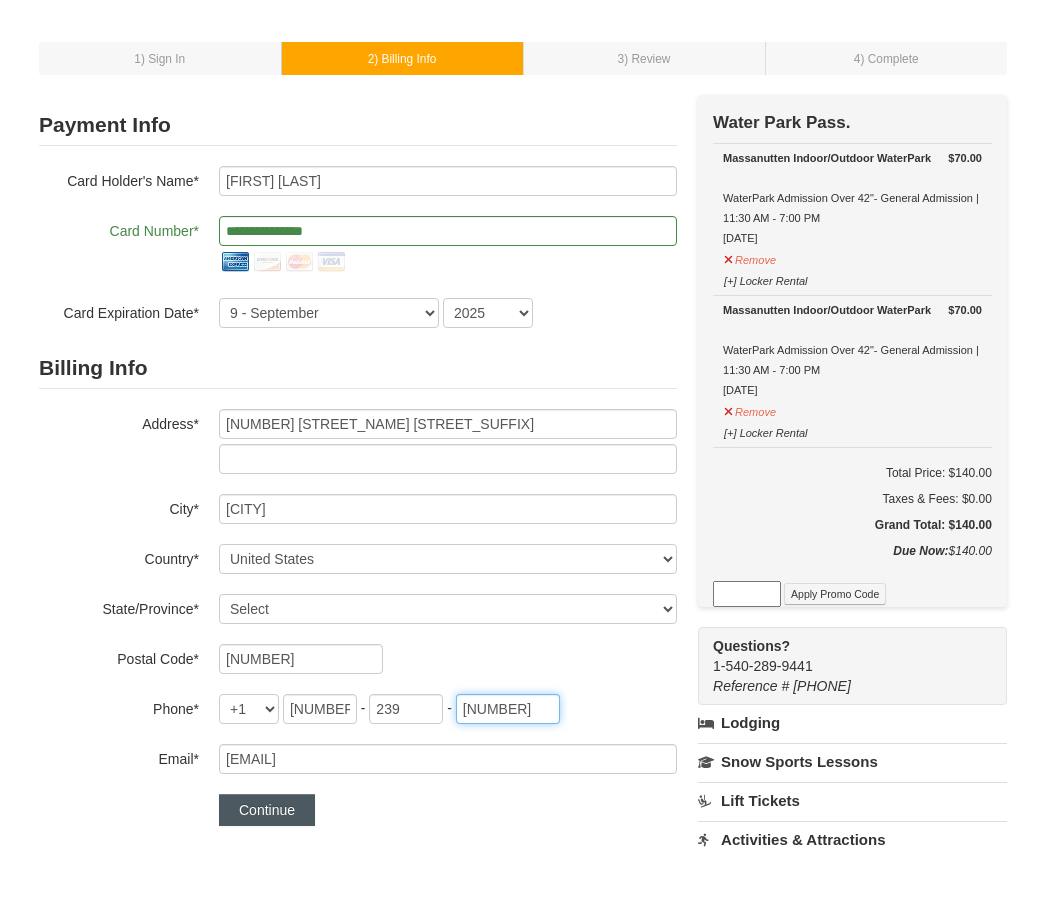 type on "8182" 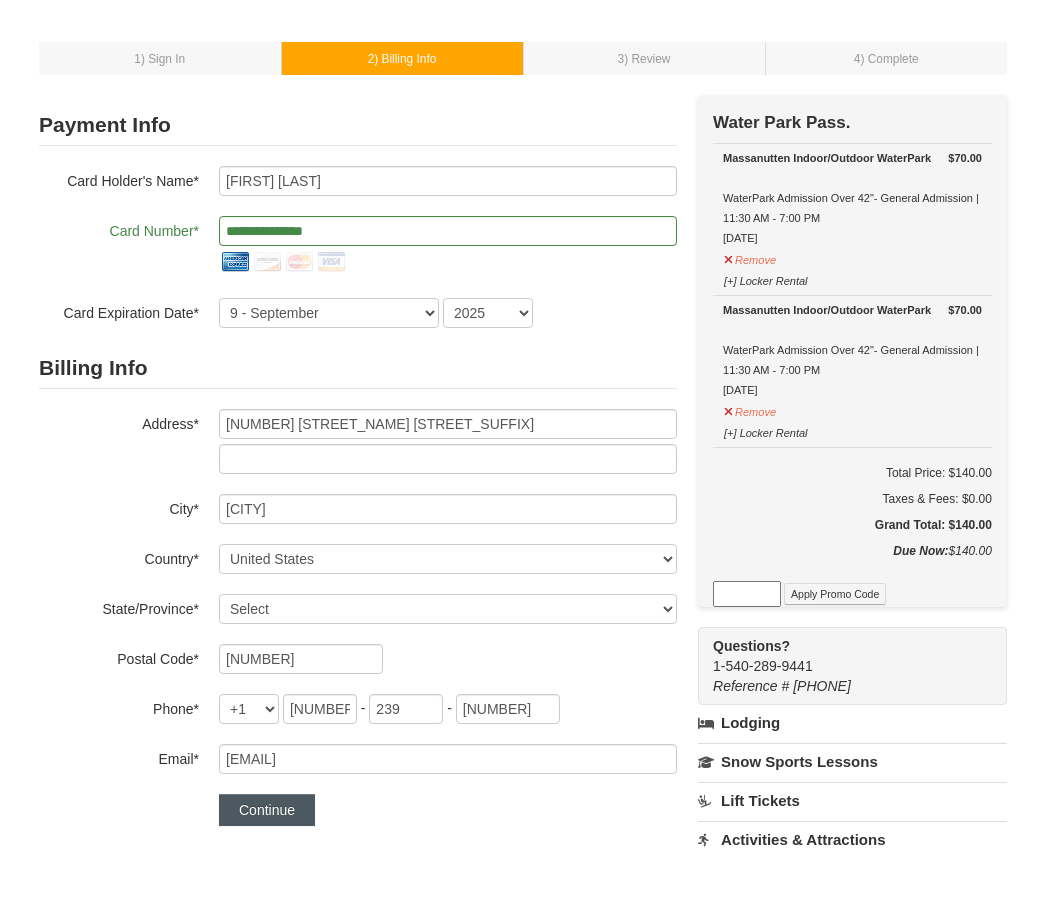 click on "Continue" at bounding box center (267, 879) 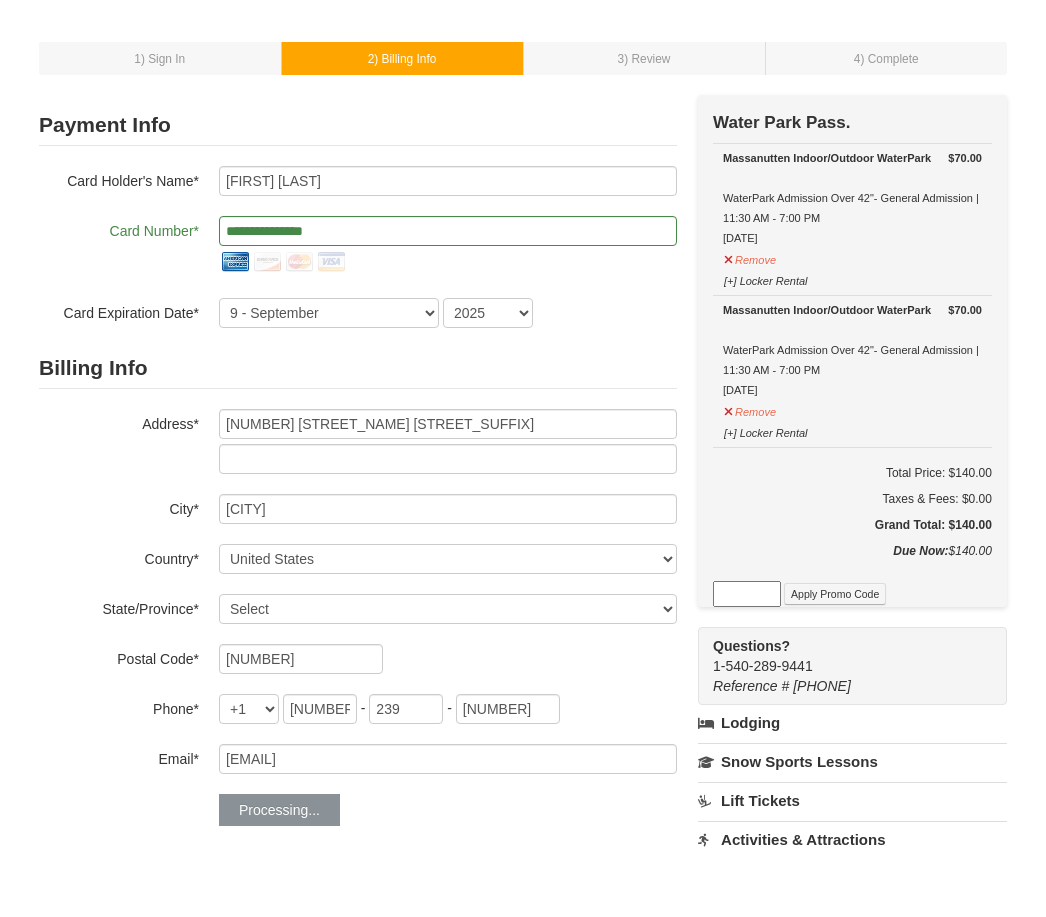 scroll, scrollTop: 74, scrollLeft: 0, axis: vertical 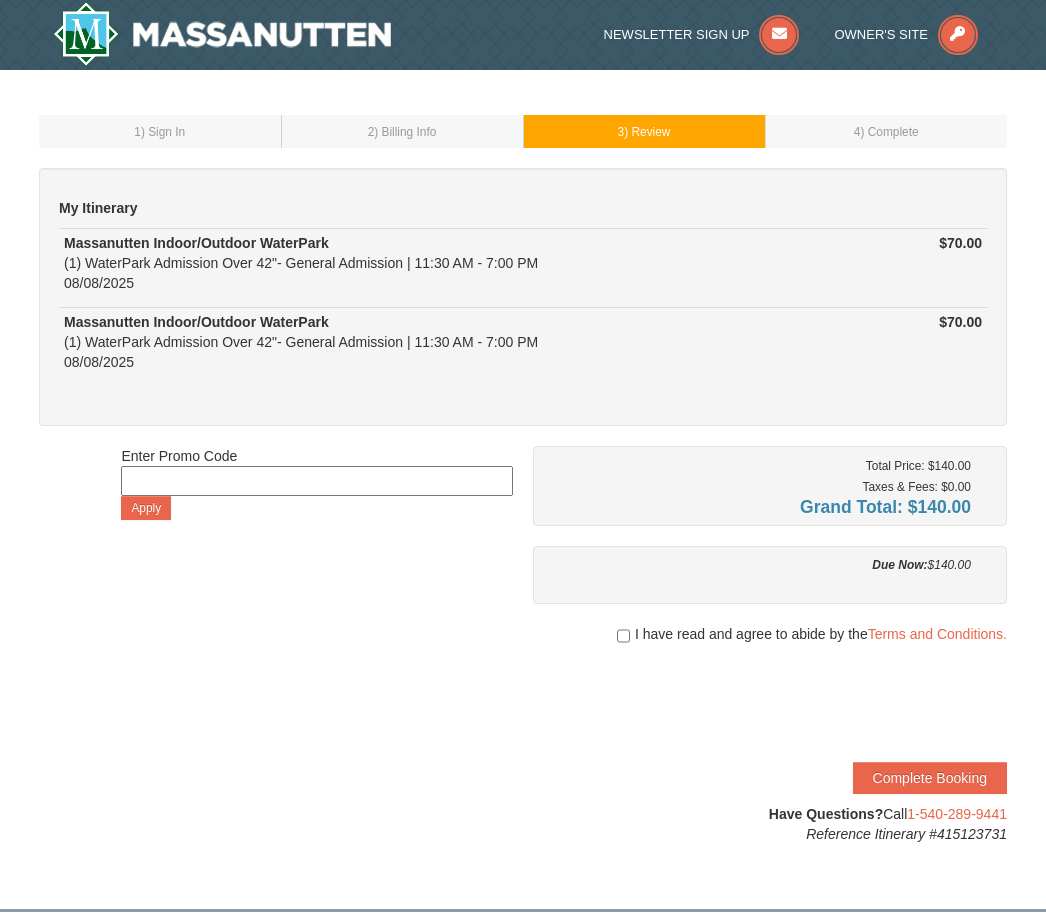 click at bounding box center [770, 654] 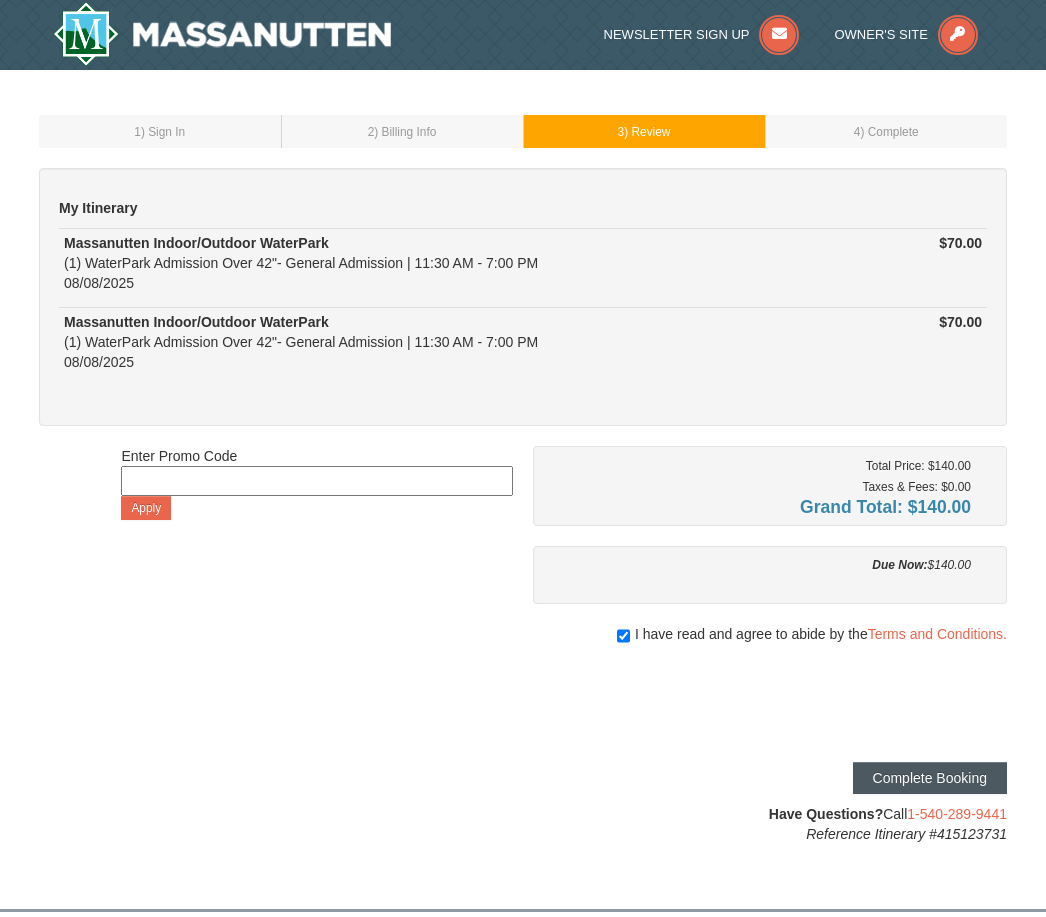 click on "Complete Booking" at bounding box center [930, 778] 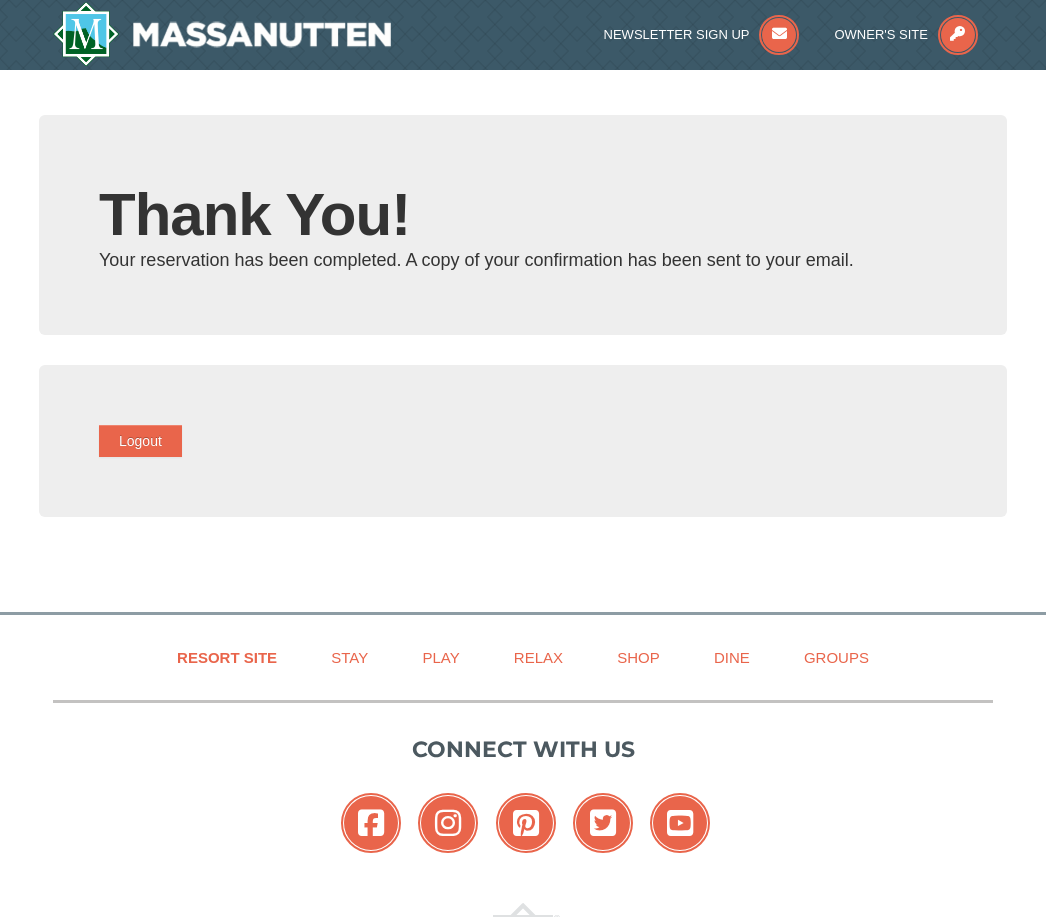 scroll, scrollTop: 0, scrollLeft: 0, axis: both 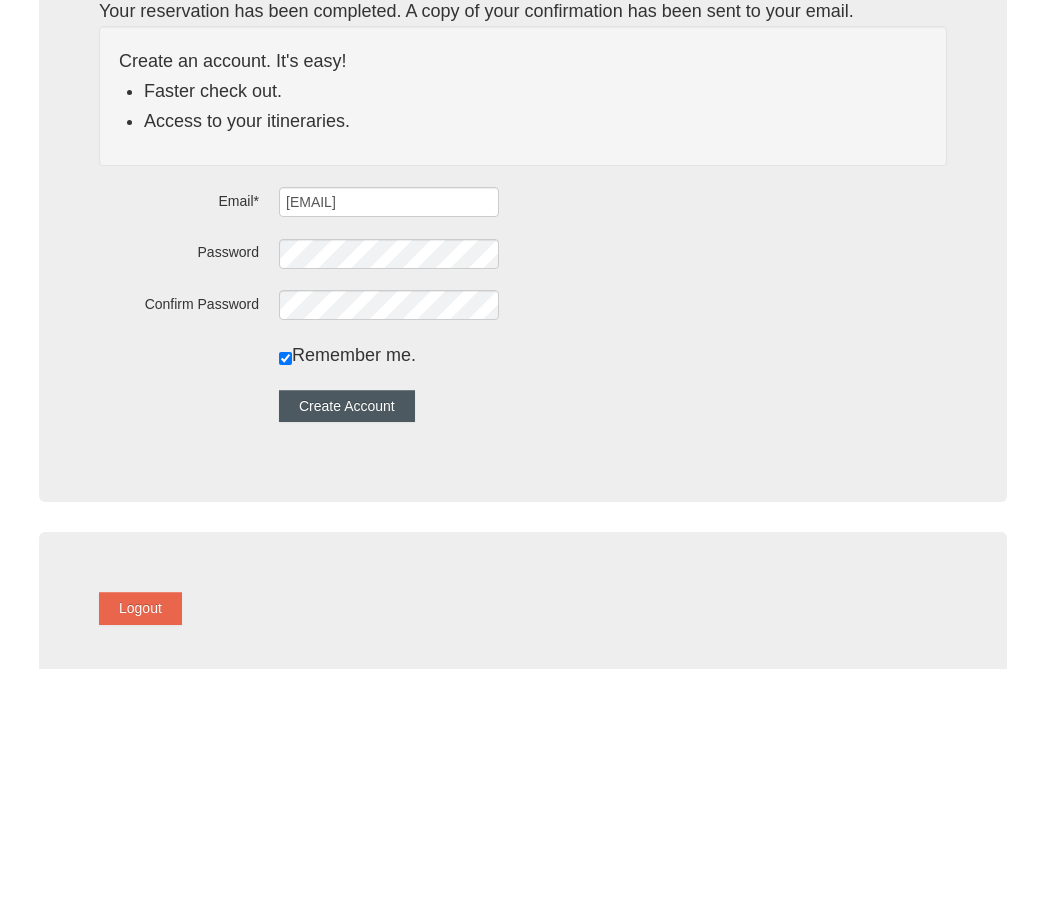 click on "Create Account" at bounding box center (347, 655) 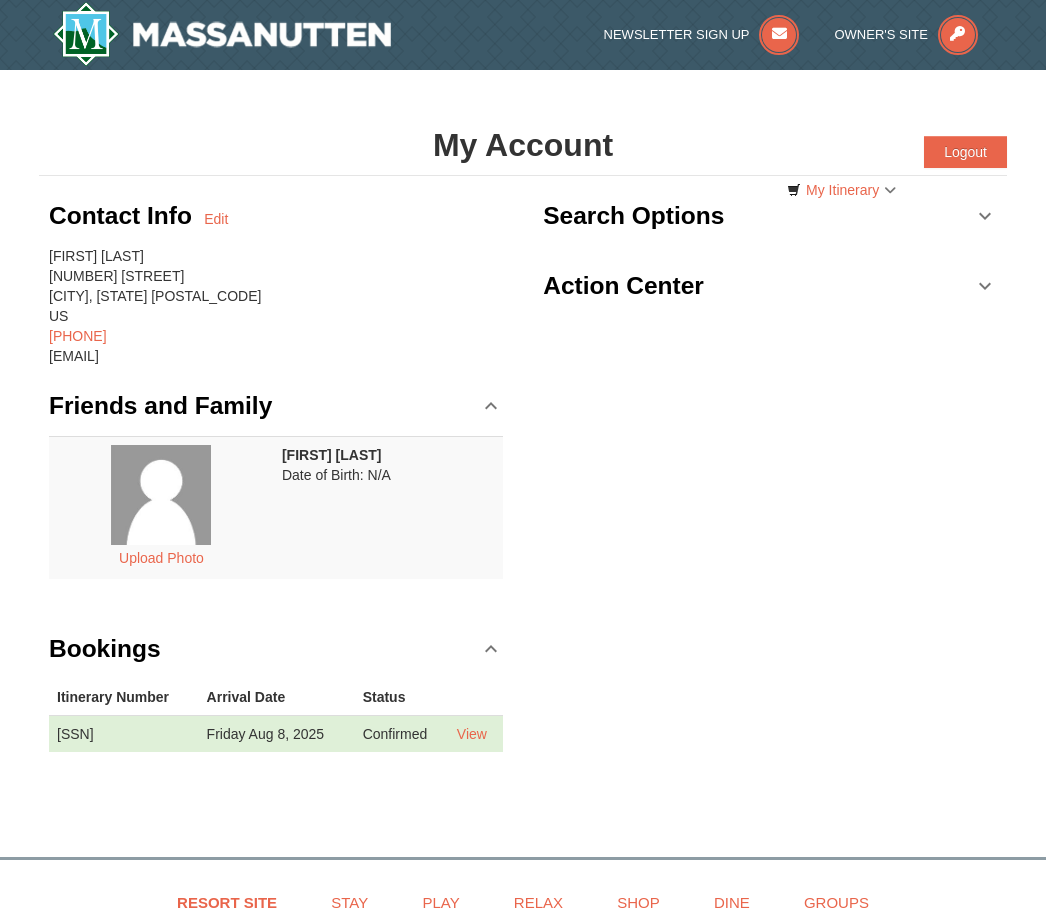scroll, scrollTop: 0, scrollLeft: 0, axis: both 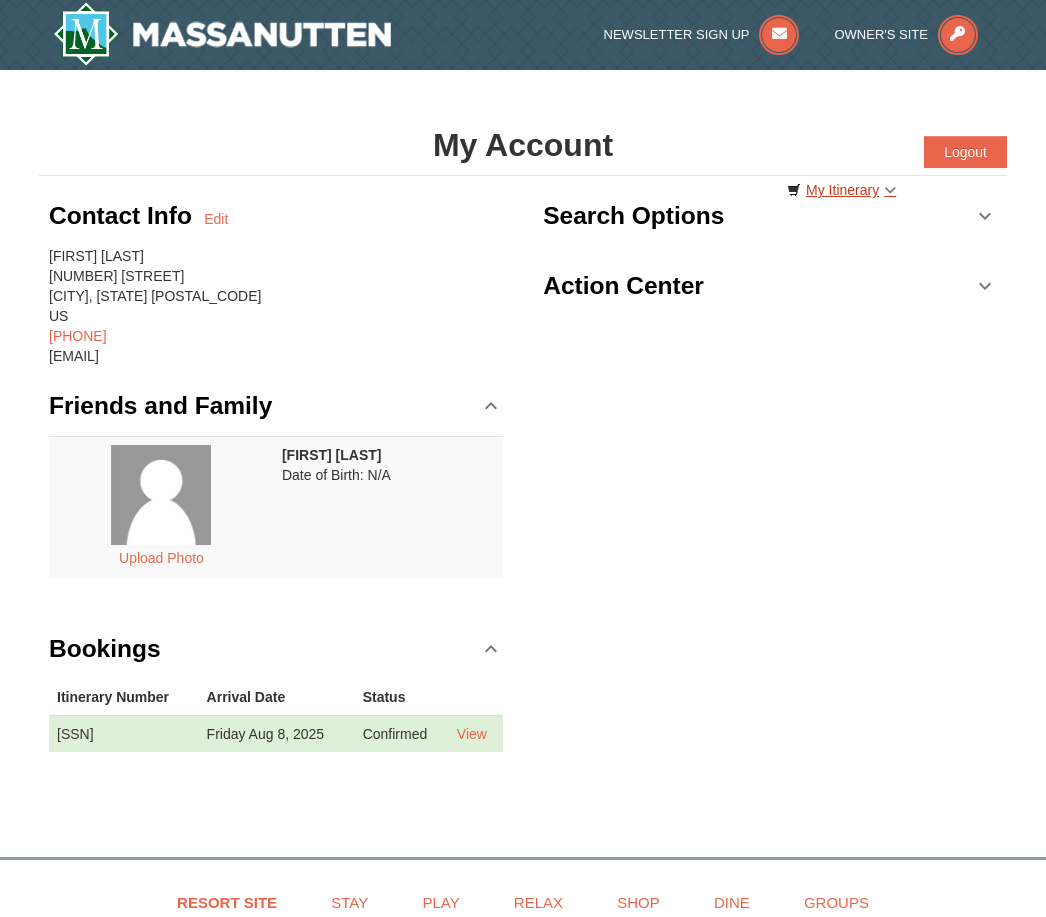 click on "My Itinerary" at bounding box center [841, 190] 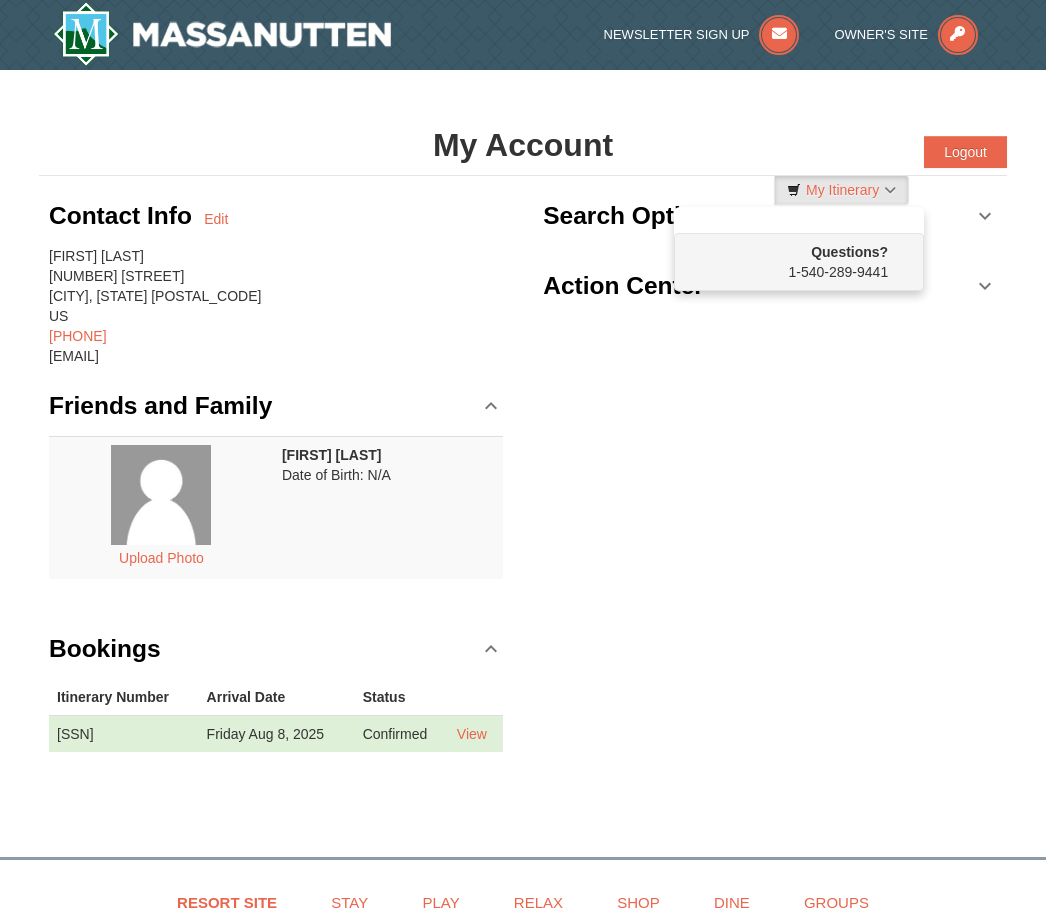 click at bounding box center (523, 458) 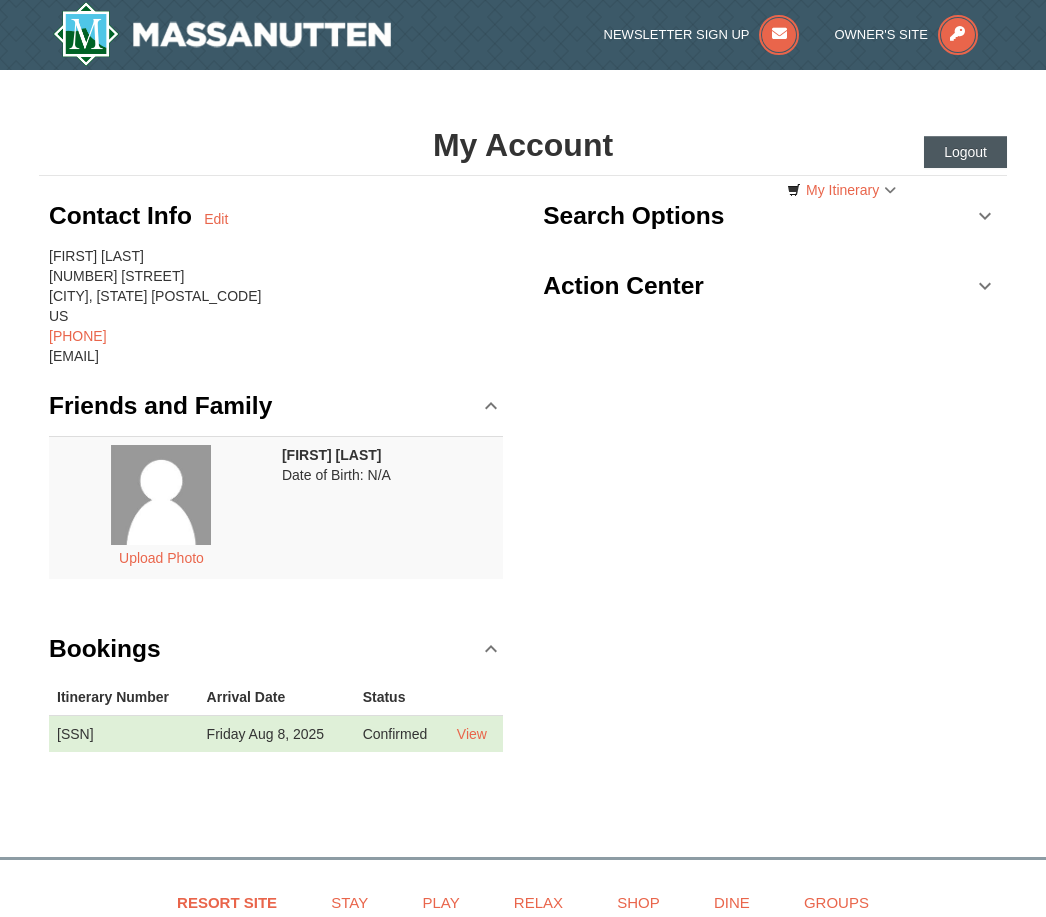 click on "Logout" at bounding box center [965, 152] 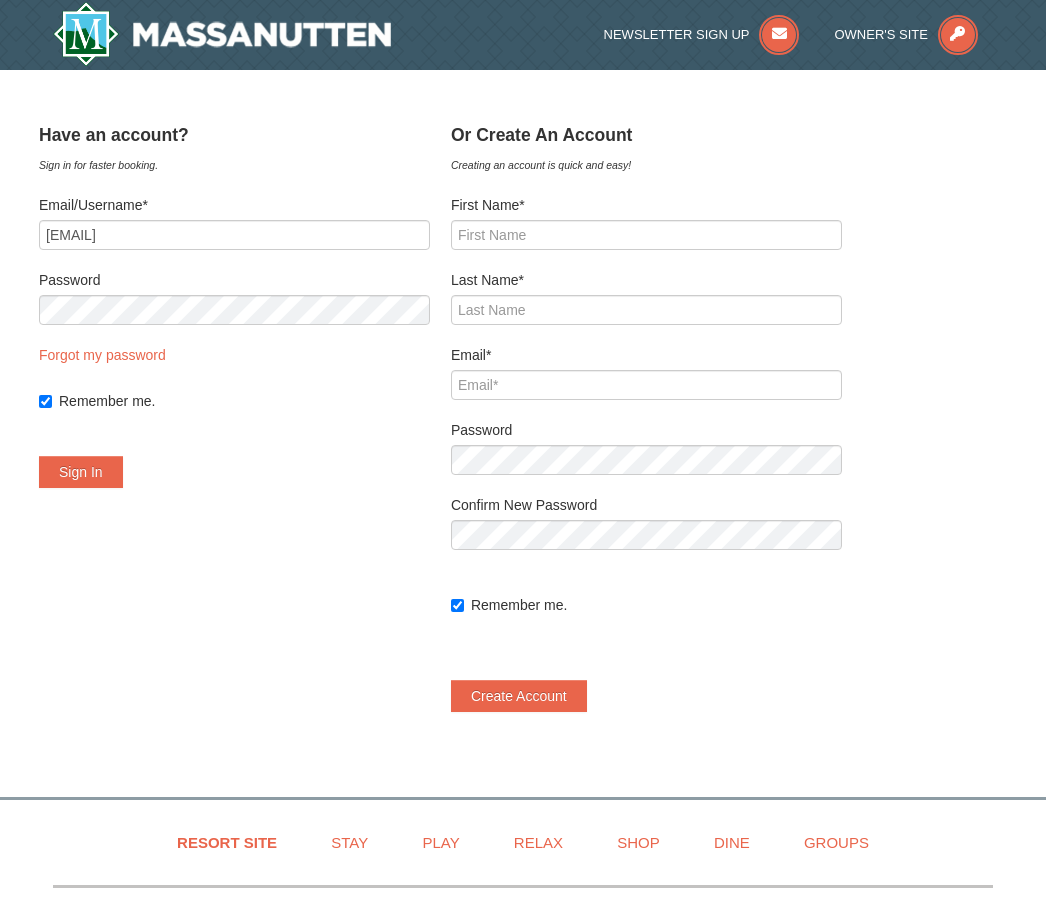 scroll, scrollTop: 0, scrollLeft: 0, axis: both 